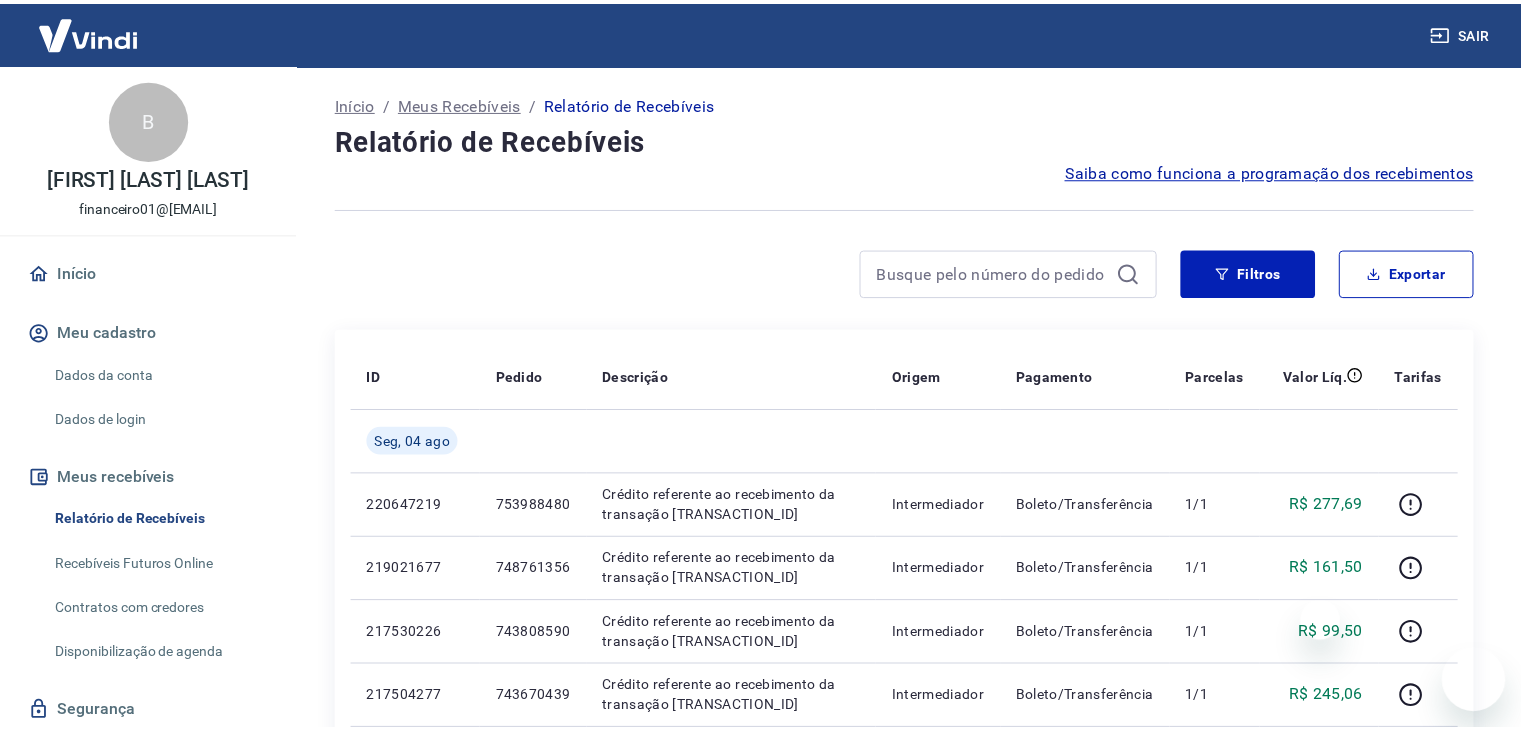 scroll, scrollTop: 0, scrollLeft: 0, axis: both 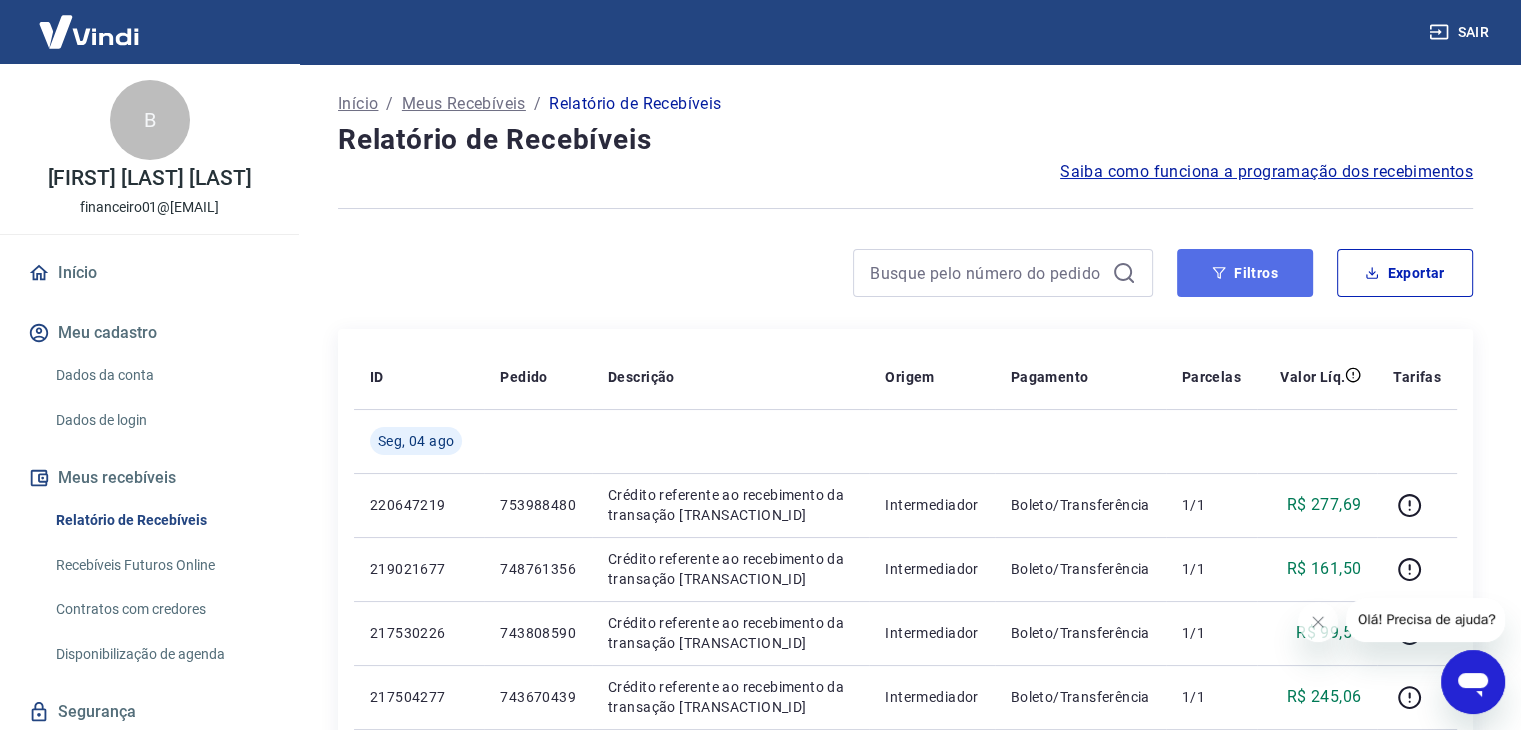 click on "Filtros" at bounding box center [1245, 273] 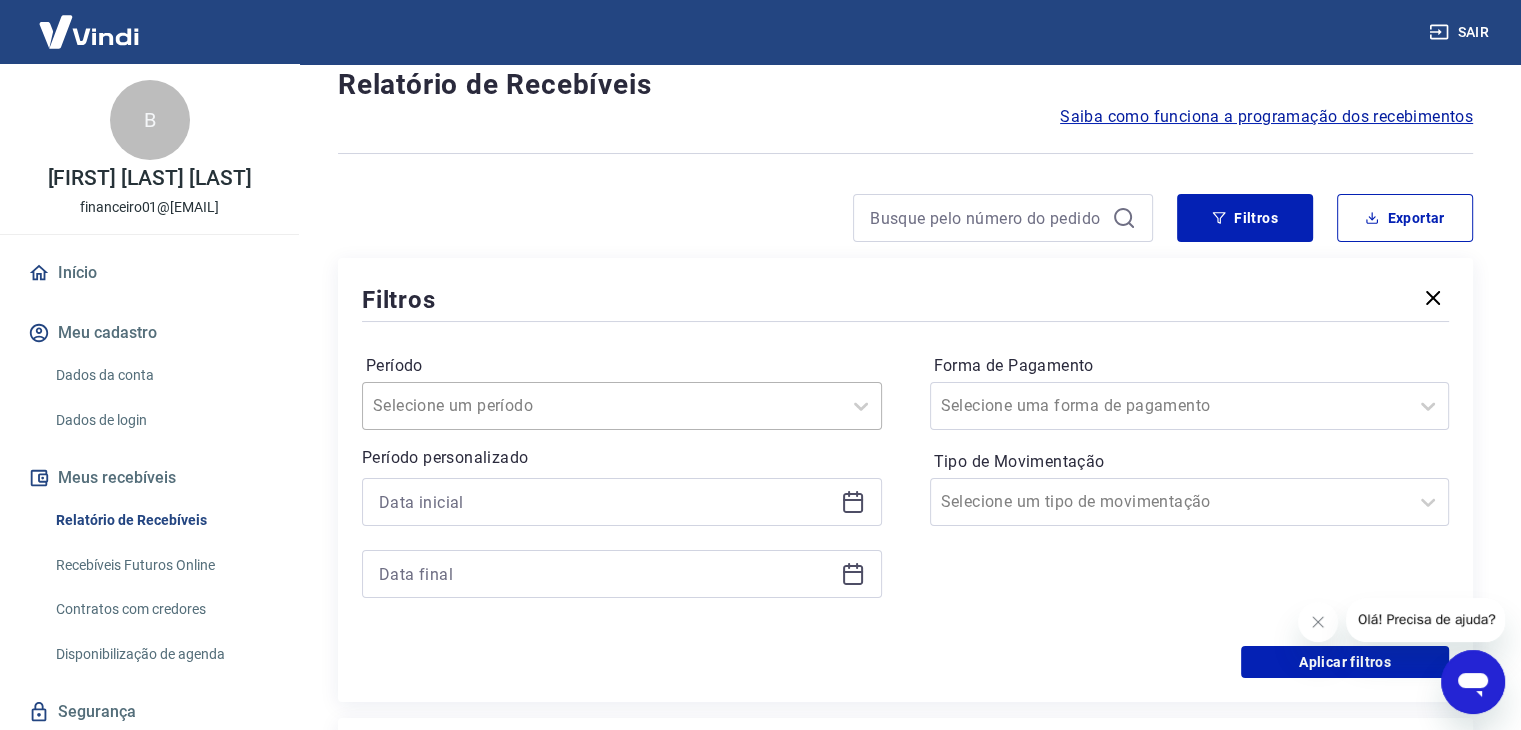 click on "Selecione um período" at bounding box center [622, 406] 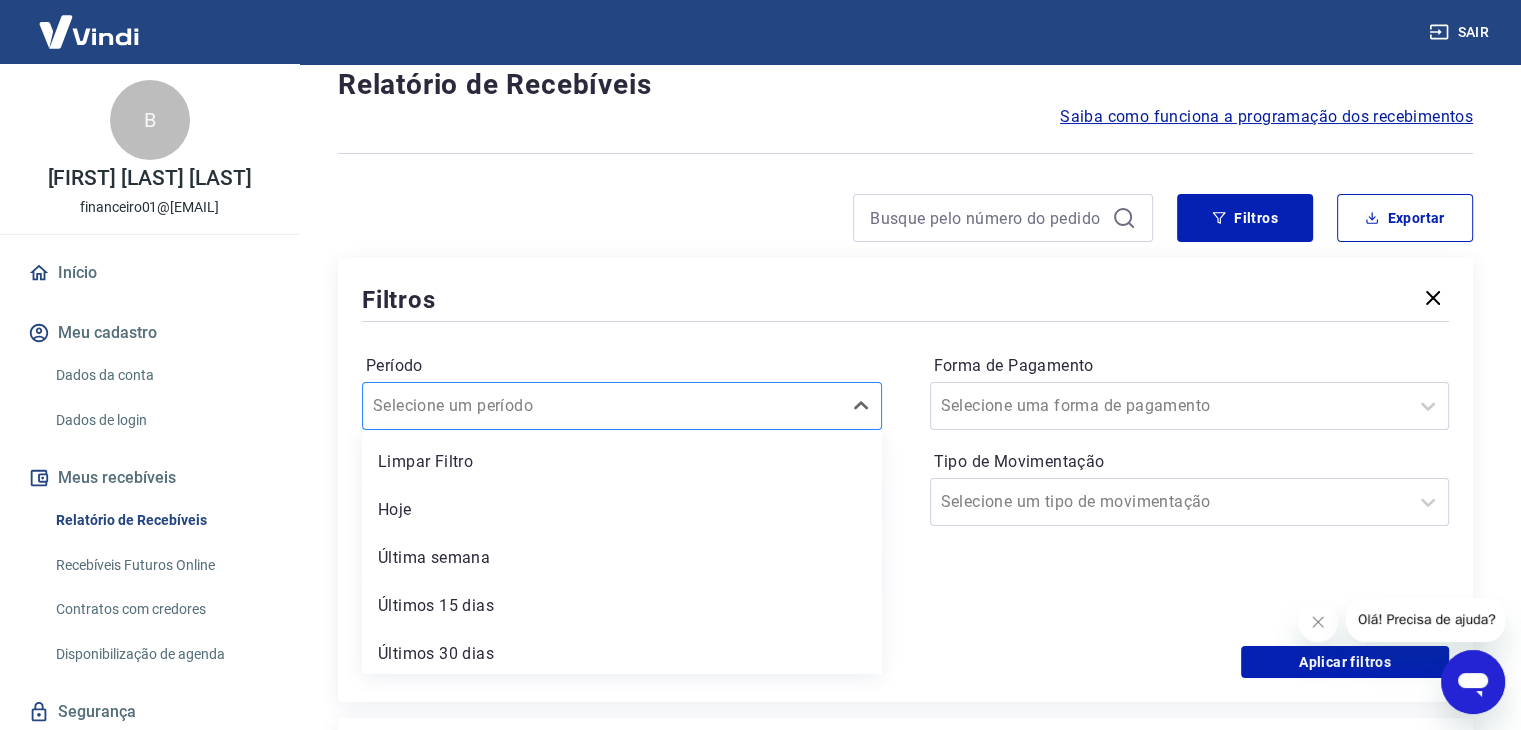 scroll, scrollTop: 56, scrollLeft: 0, axis: vertical 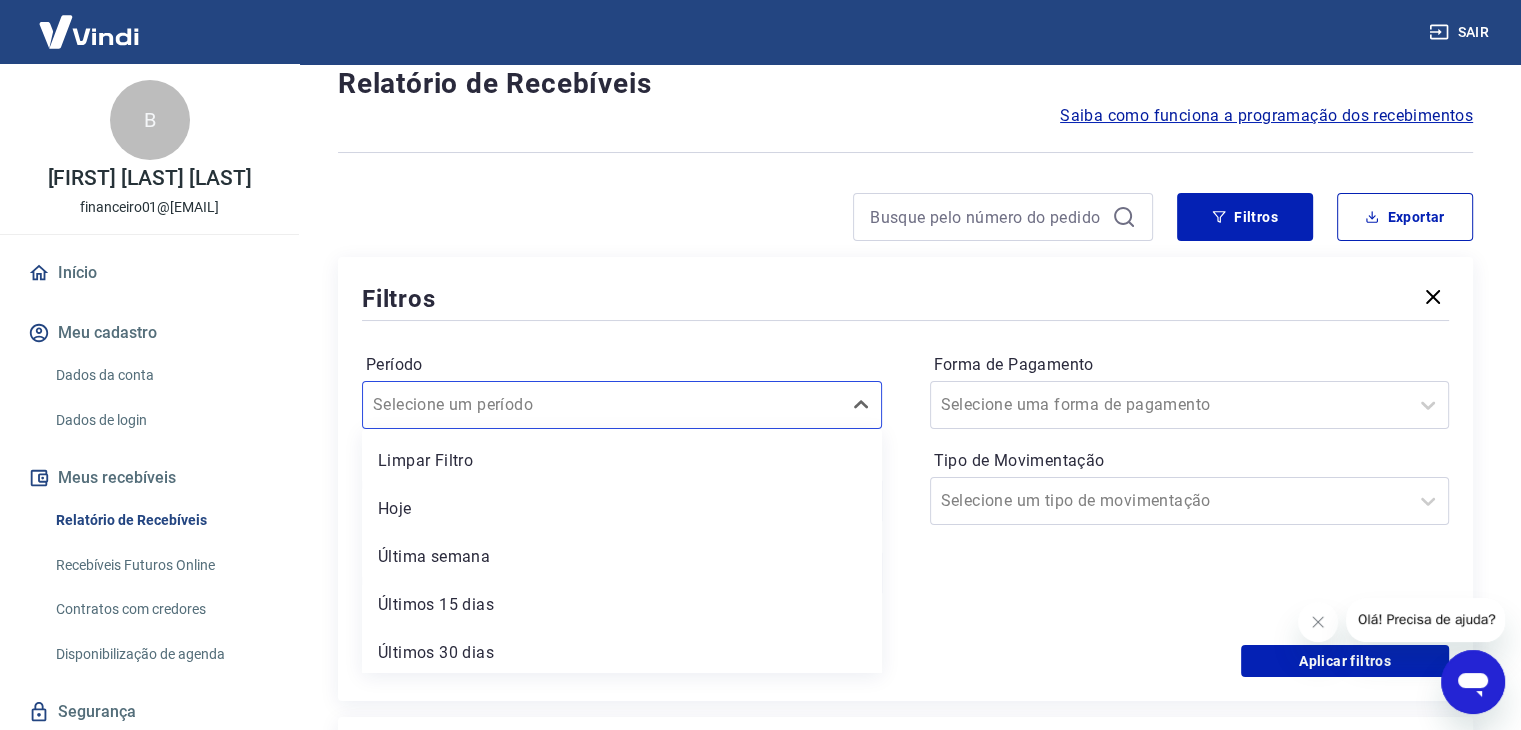 click on "Filtros" at bounding box center [905, 298] 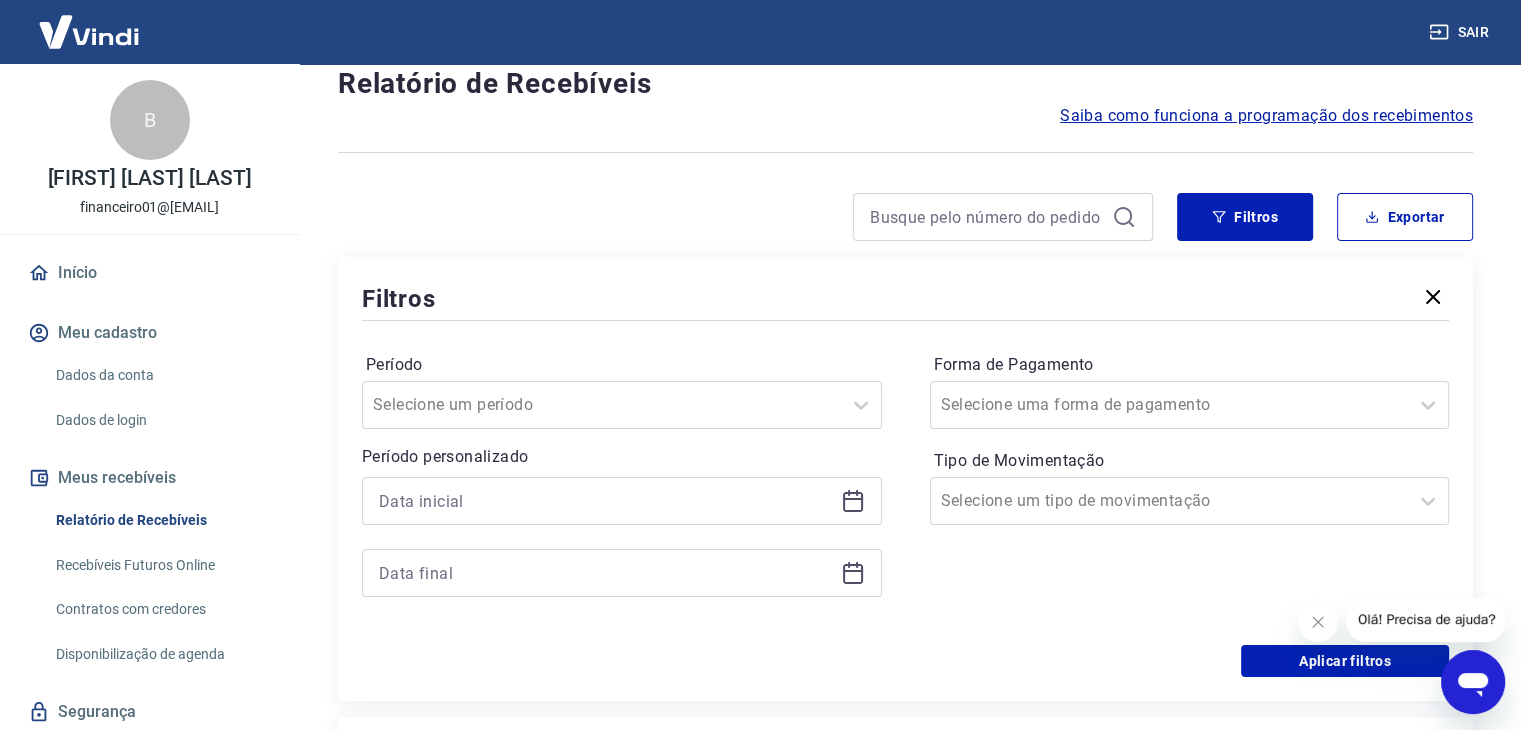 click at bounding box center (622, 501) 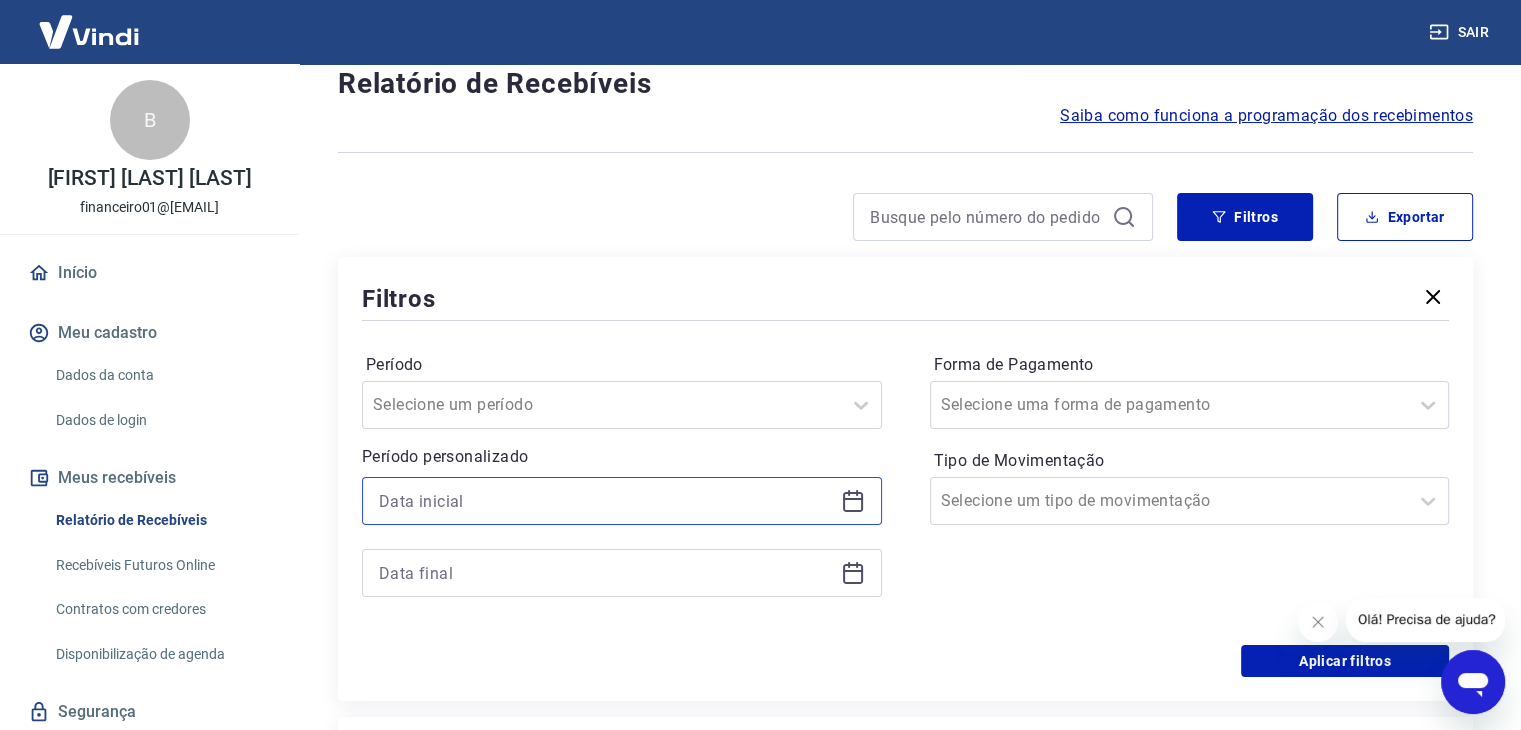 click at bounding box center (606, 501) 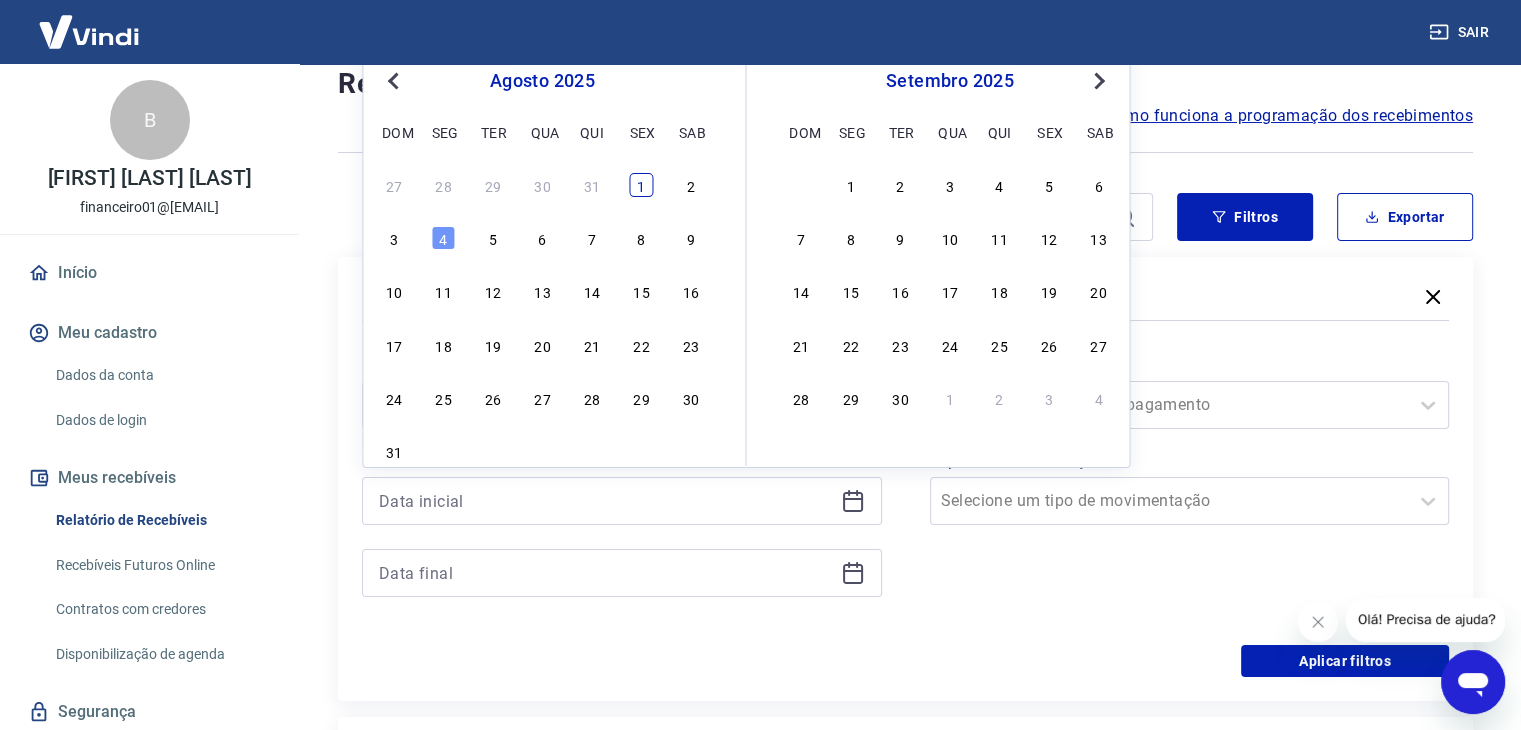 click on "1" at bounding box center (641, 185) 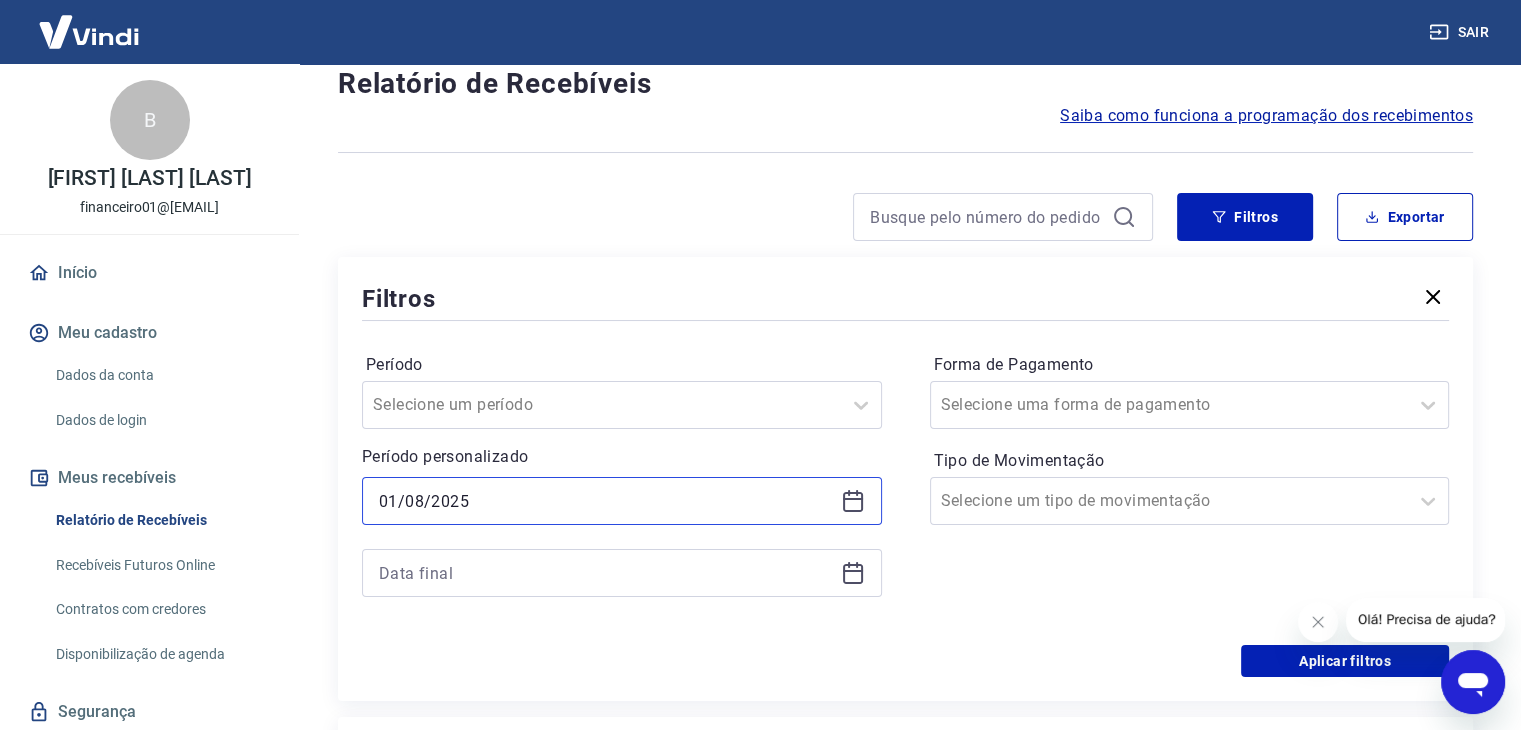 click on "01/08/2025" at bounding box center (606, 501) 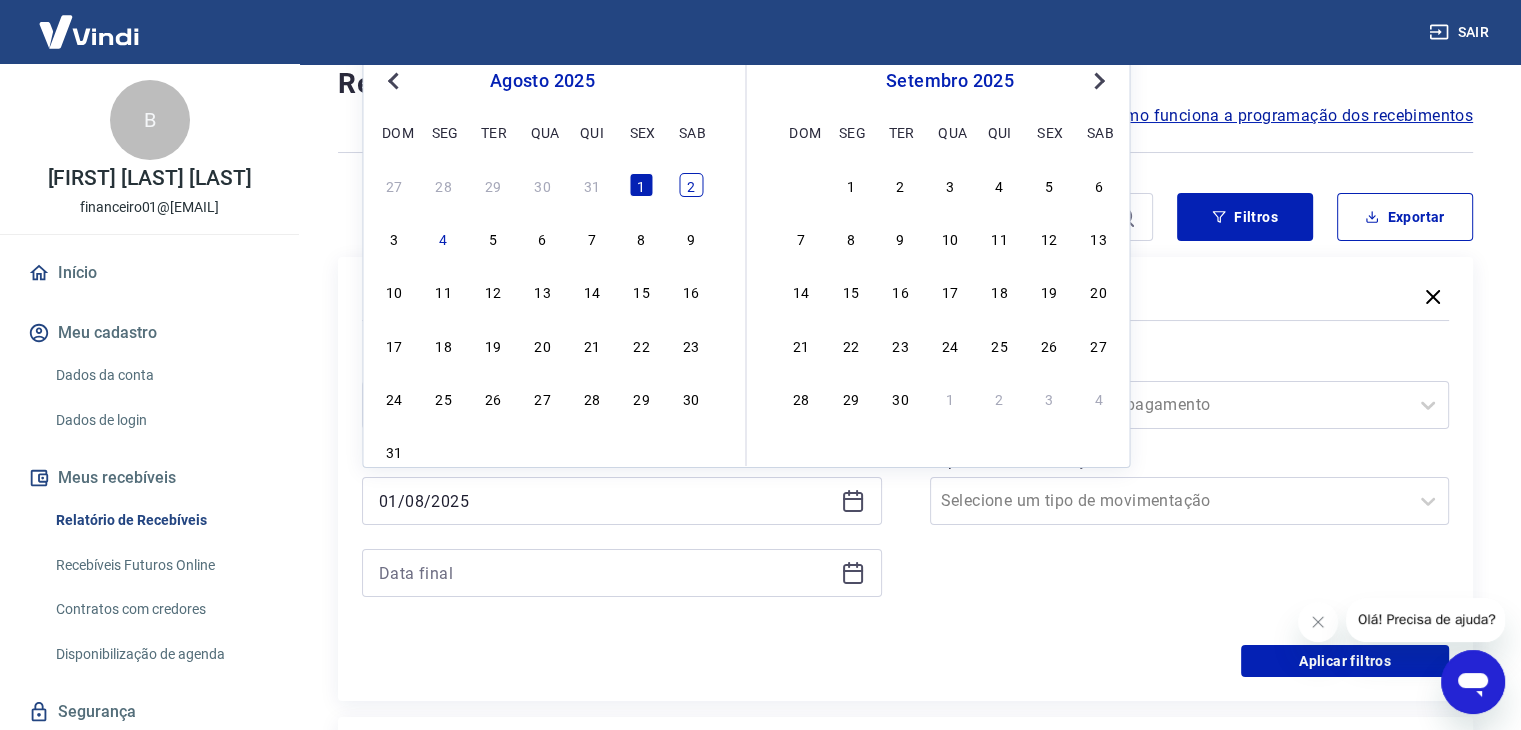 click on "2" at bounding box center [691, 185] 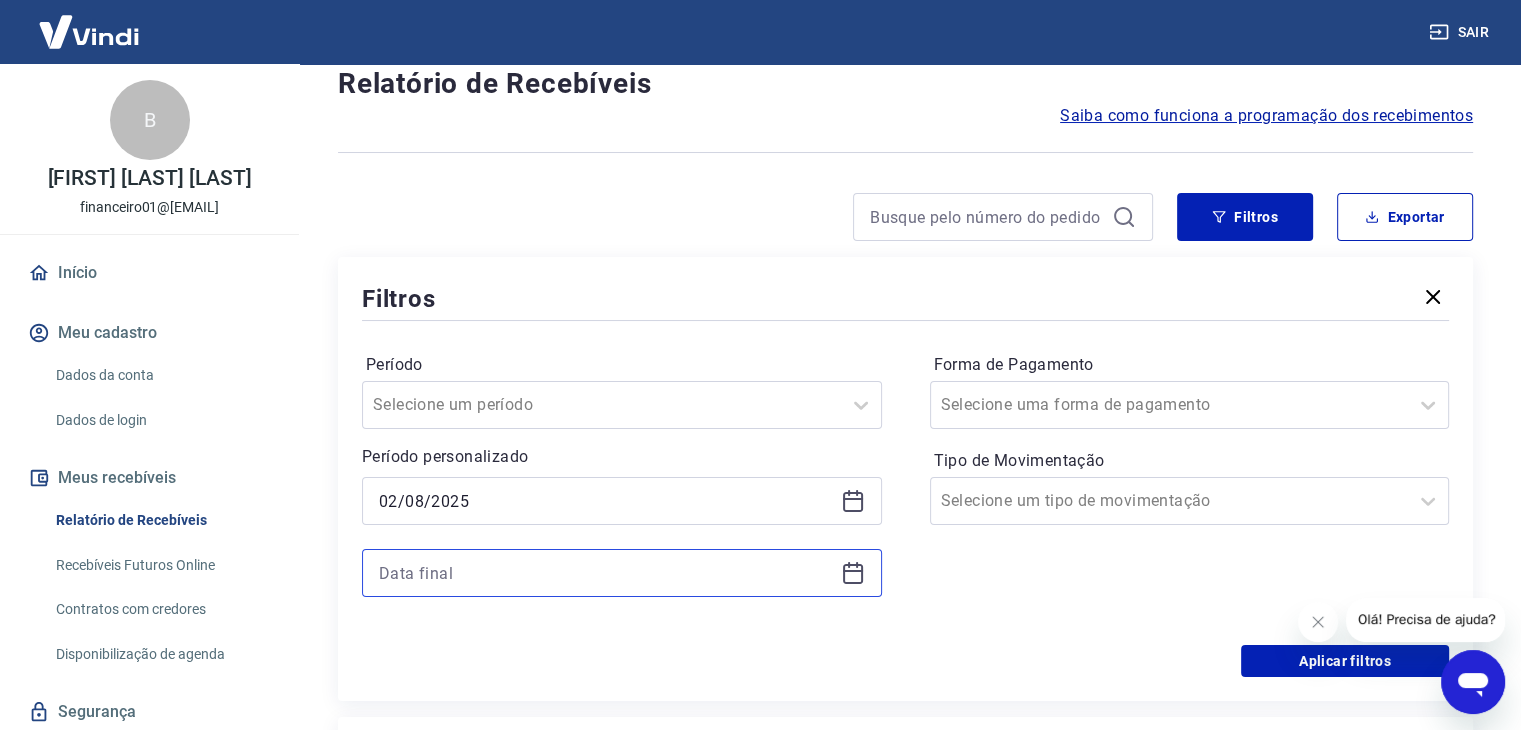 click at bounding box center (606, 573) 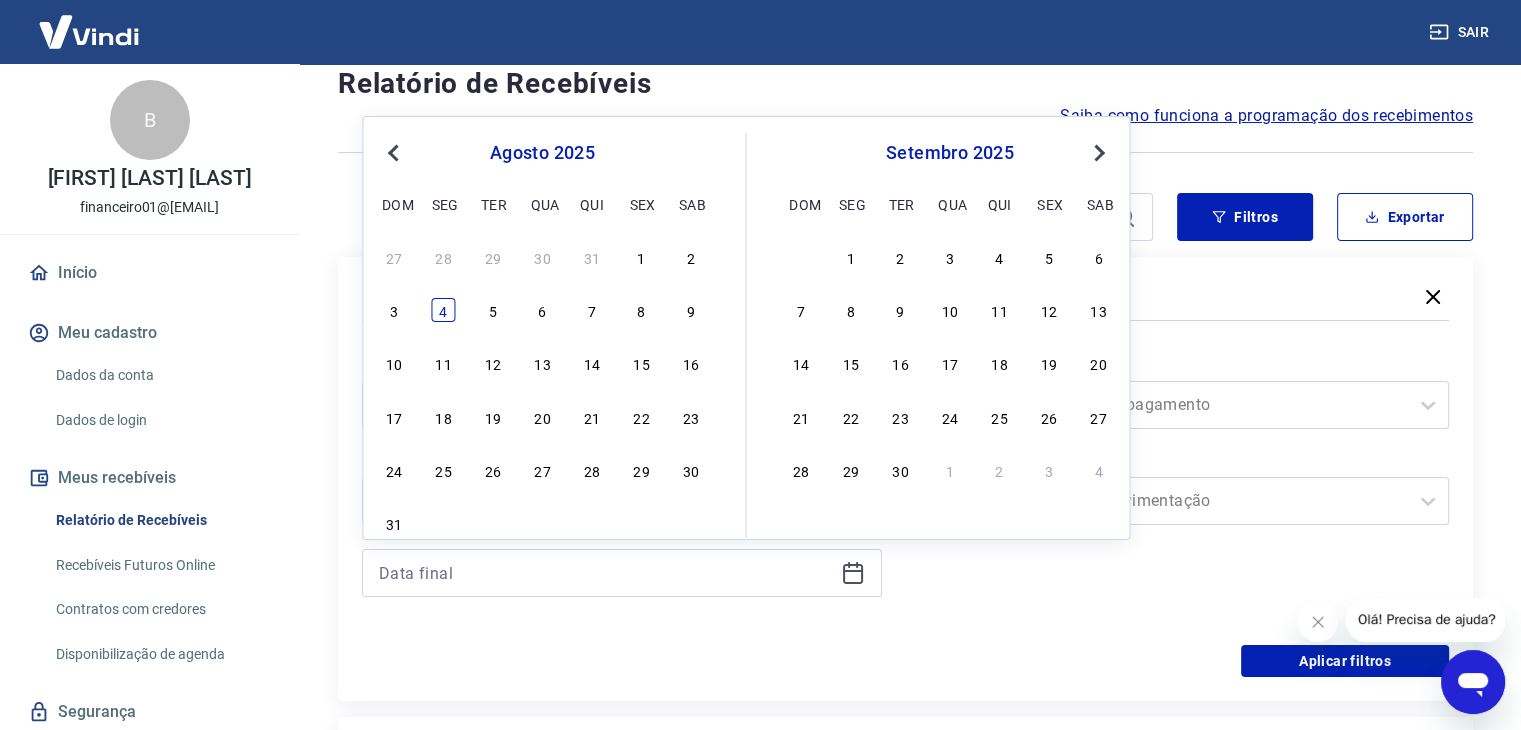 click on "4" at bounding box center [444, 310] 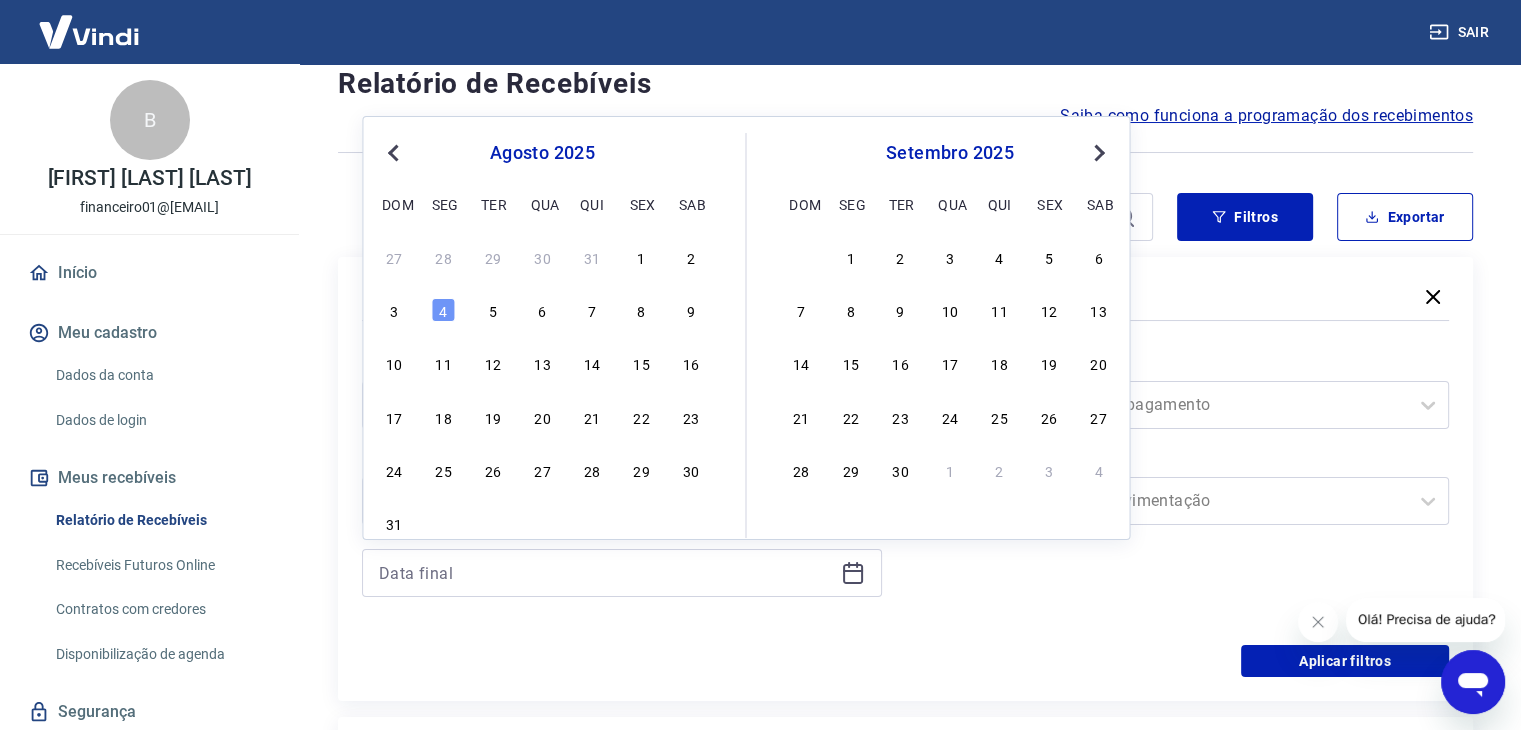 type on "04/08/2025" 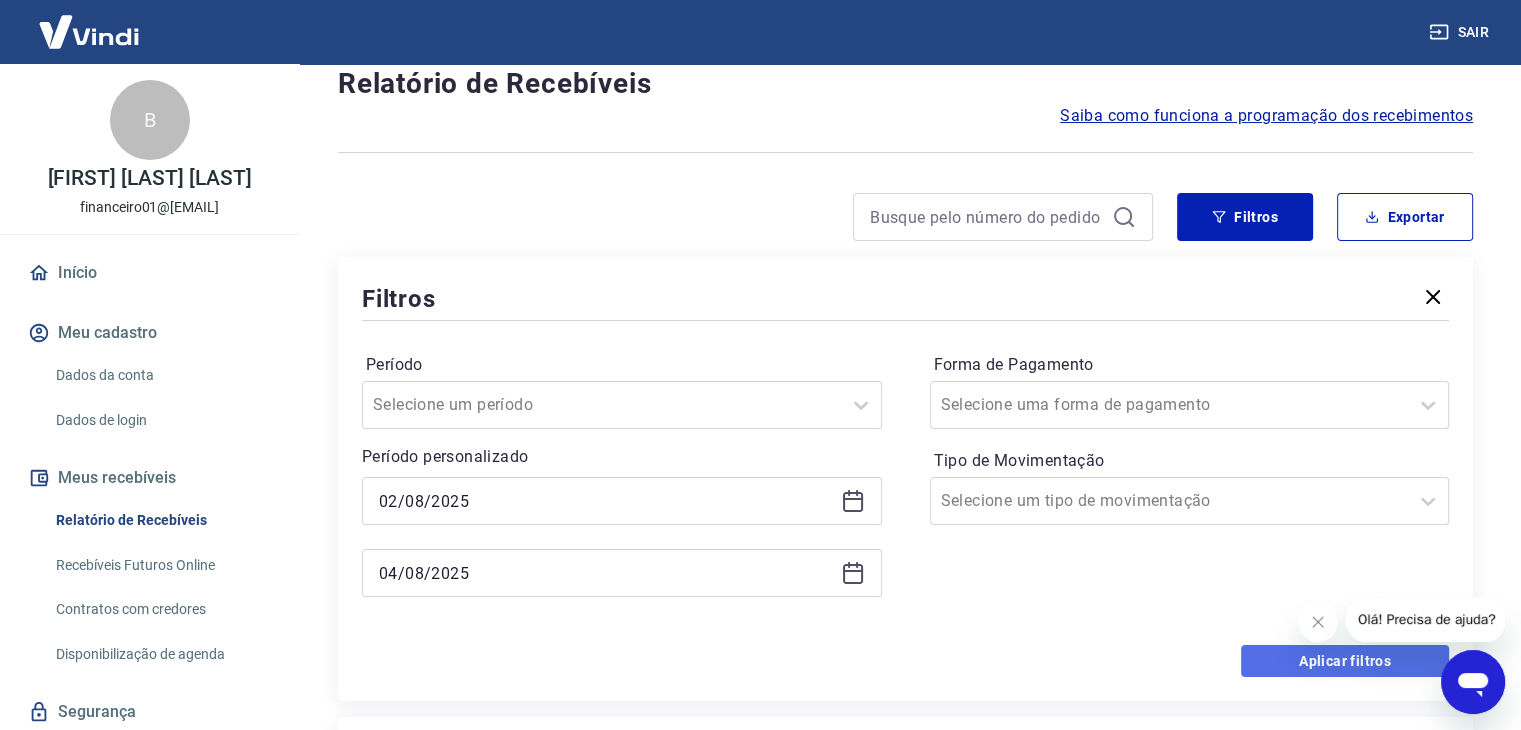 click on "Aplicar filtros" at bounding box center (1345, 661) 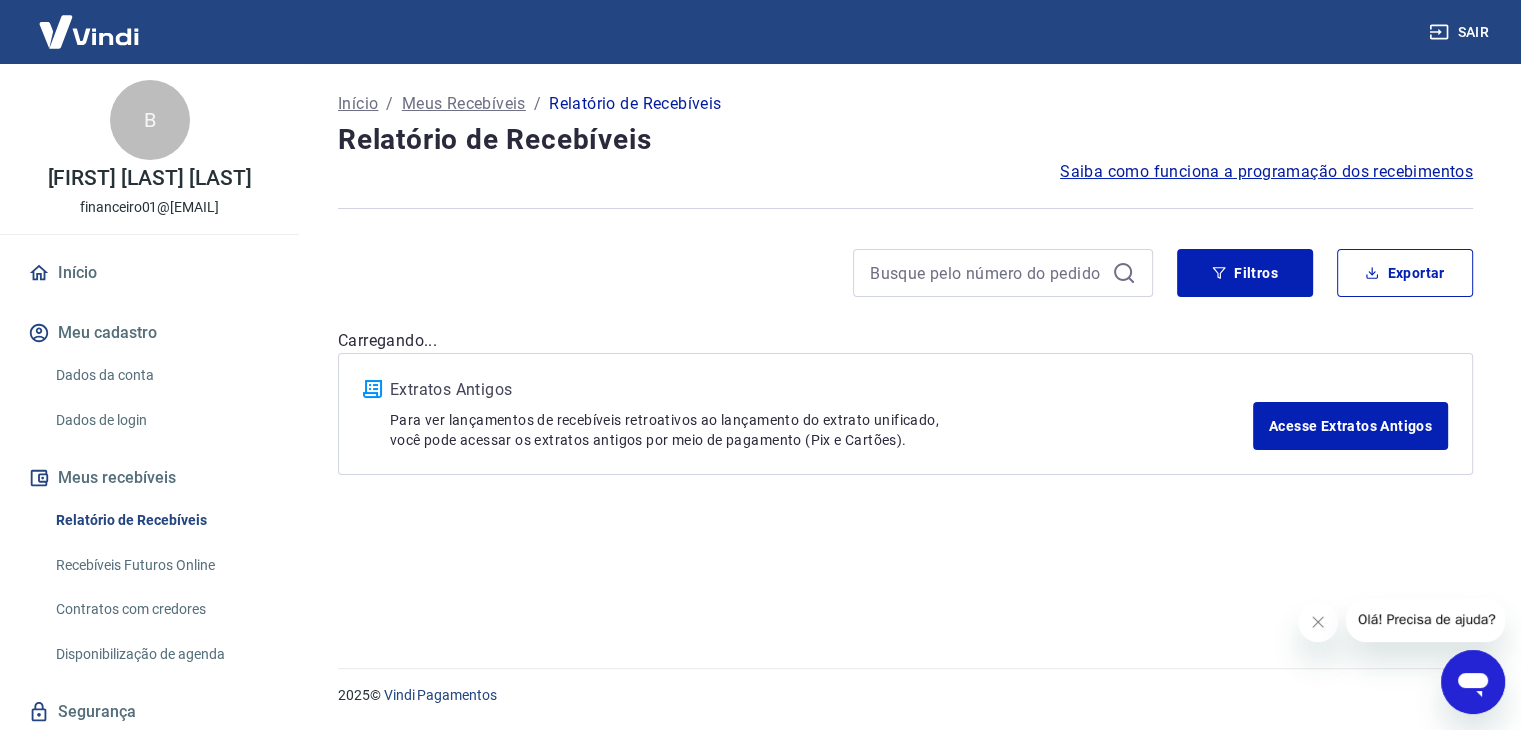 scroll, scrollTop: 0, scrollLeft: 0, axis: both 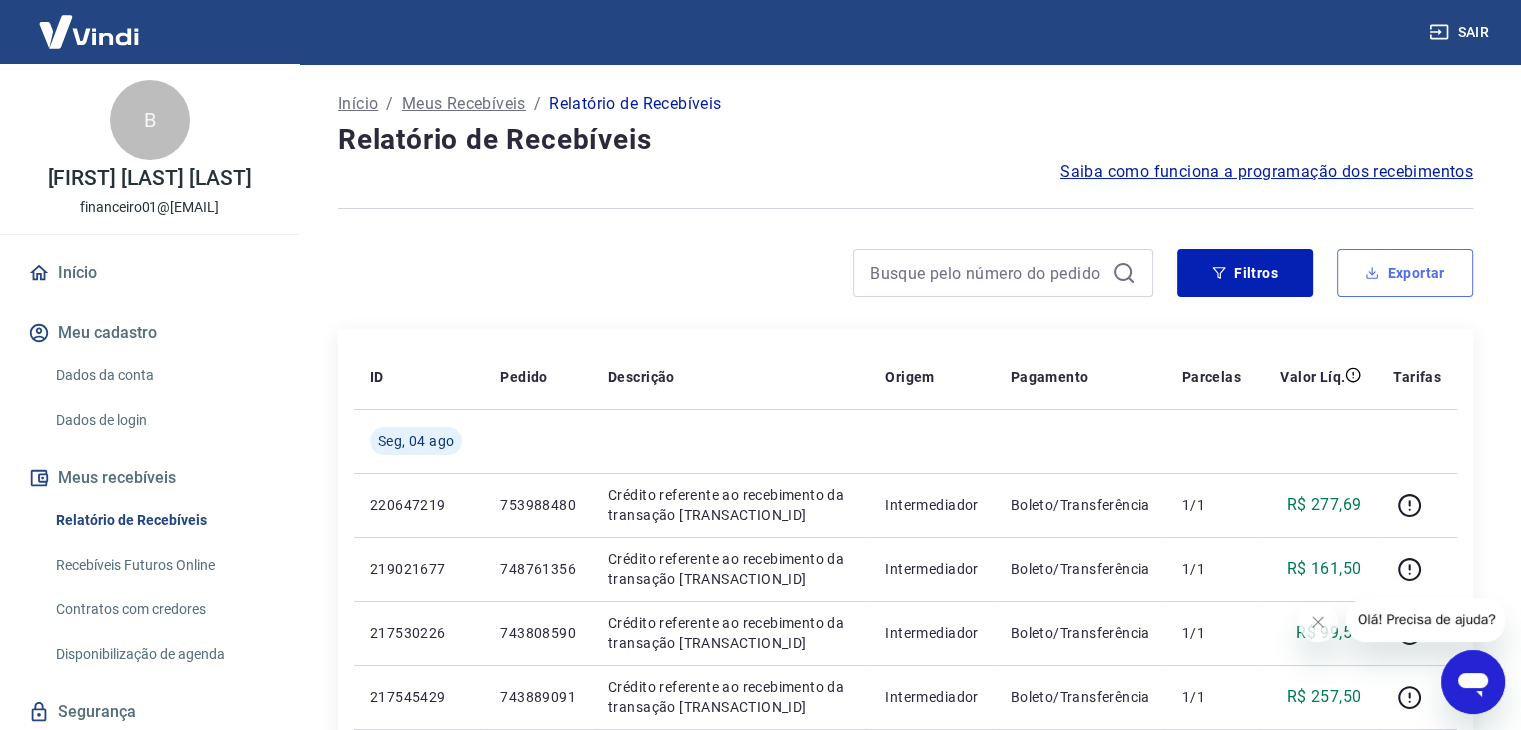 click on "Exportar" at bounding box center [1405, 273] 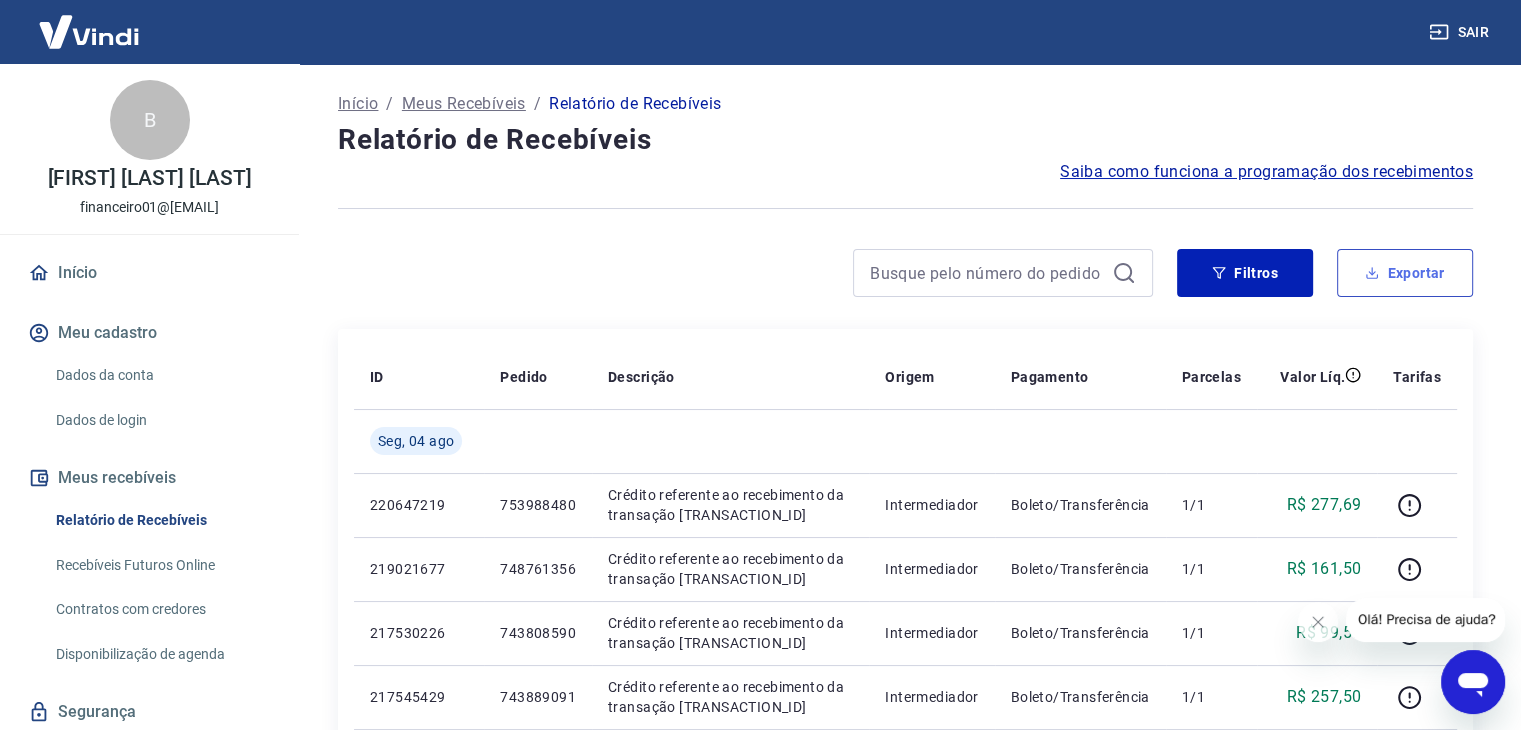 type on "02/08/2025" 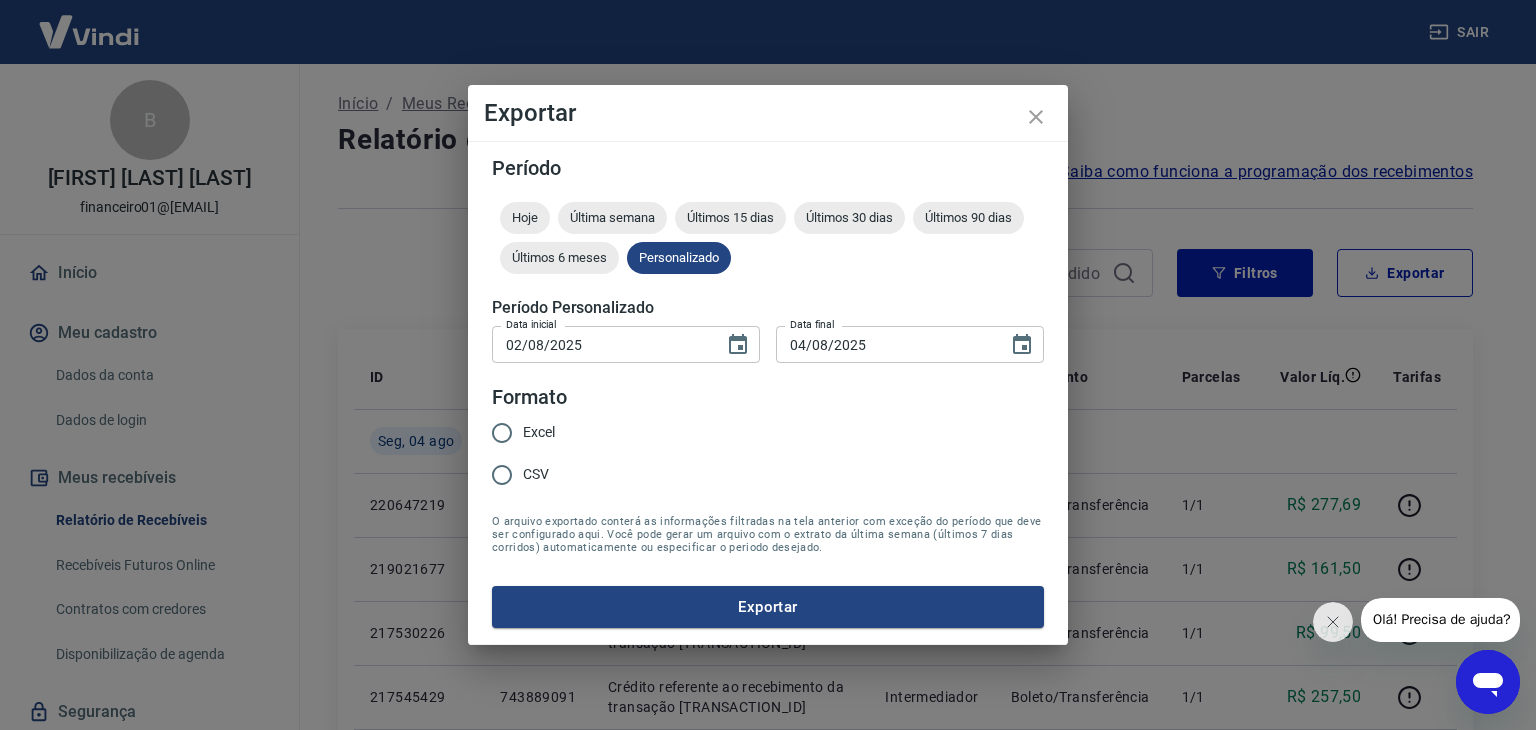 click on "Excel" at bounding box center [539, 432] 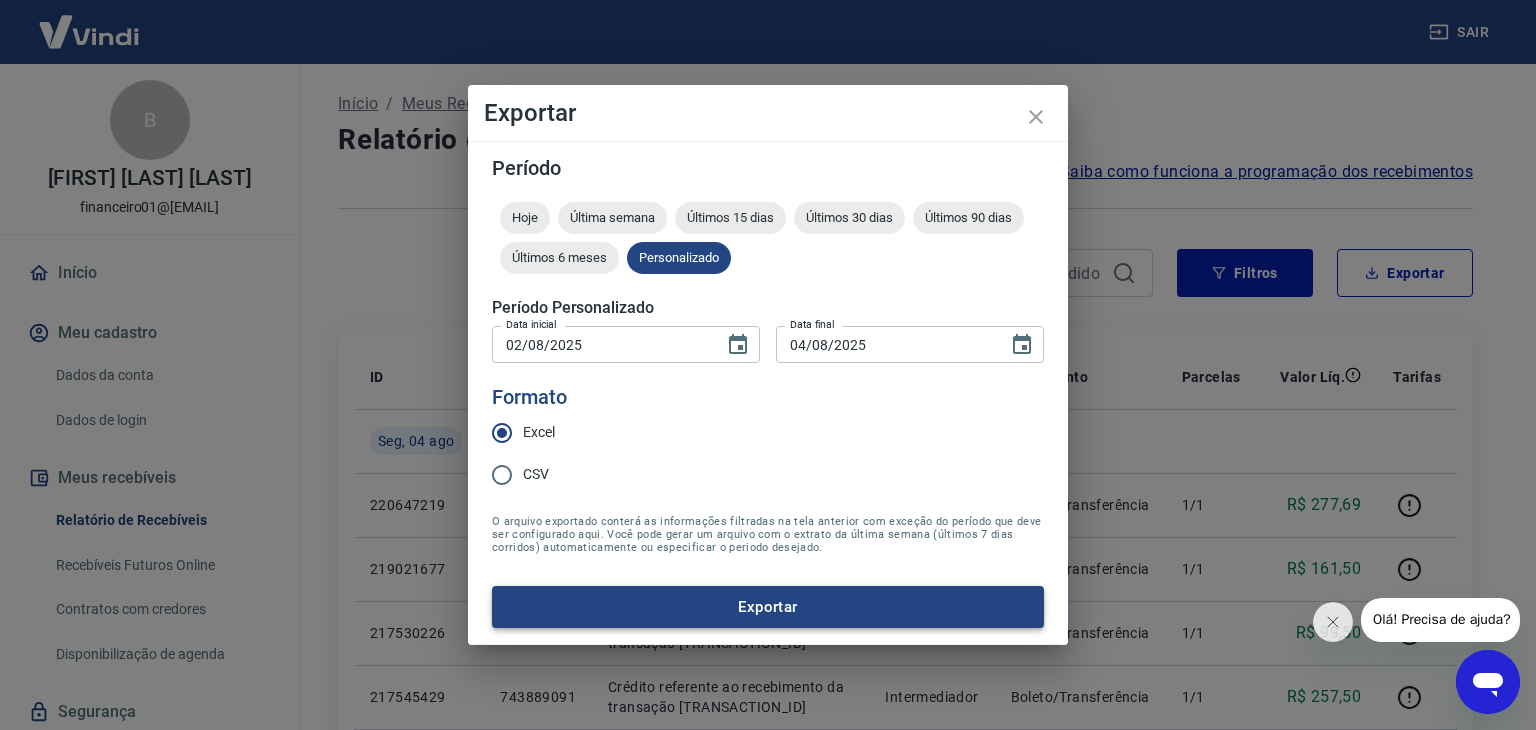 click on "Exportar" at bounding box center [768, 607] 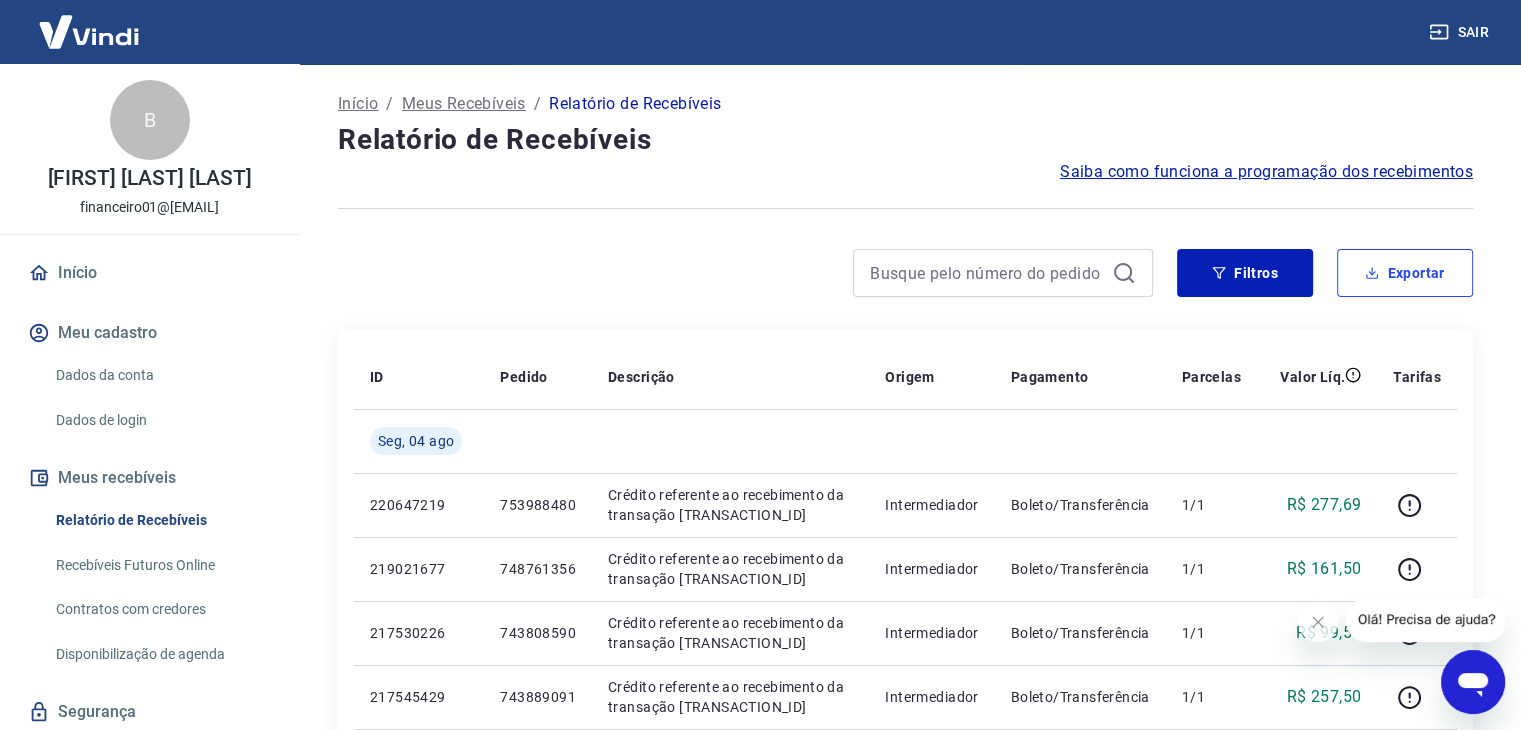 type 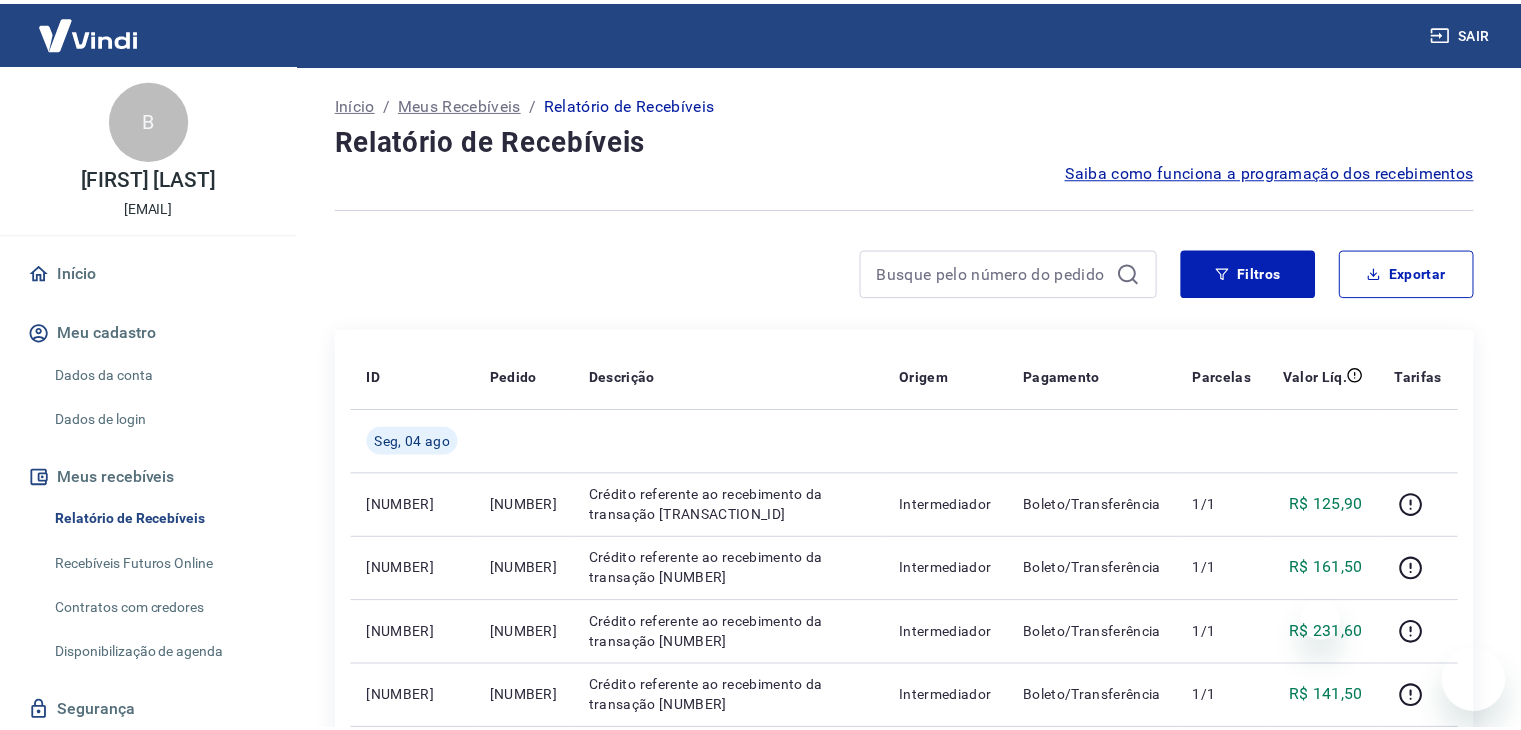 scroll, scrollTop: 0, scrollLeft: 0, axis: both 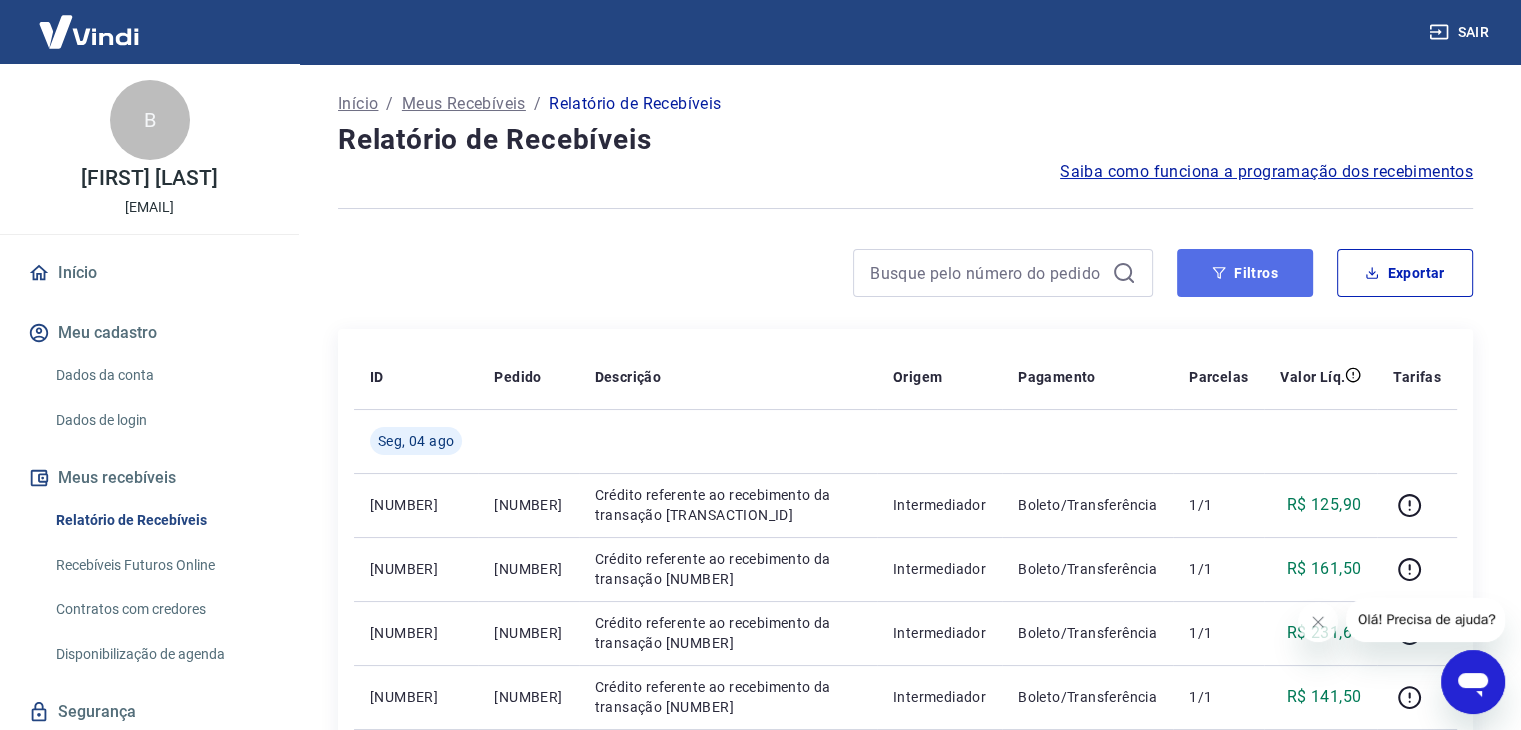 click on "Filtros" at bounding box center [1245, 273] 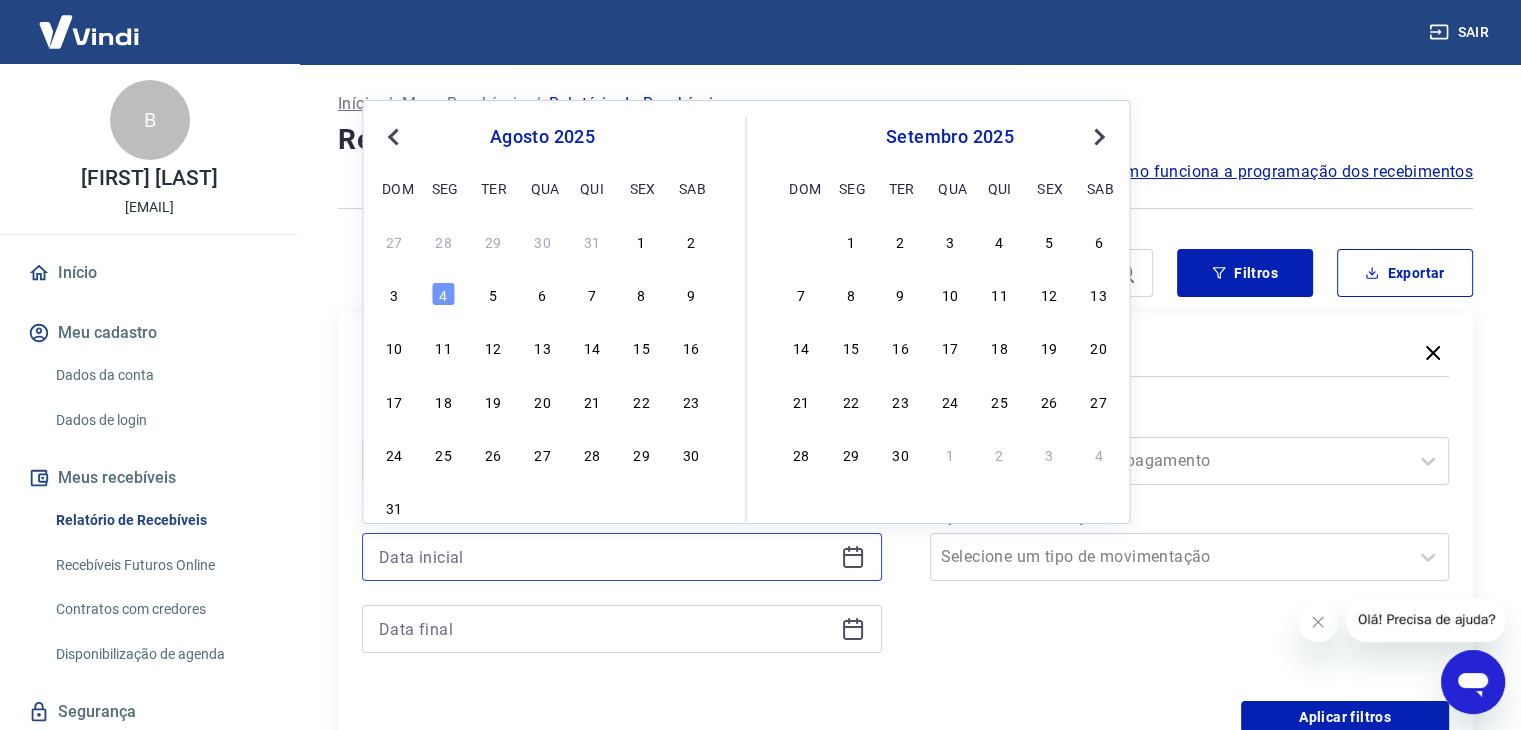 click at bounding box center [606, 557] 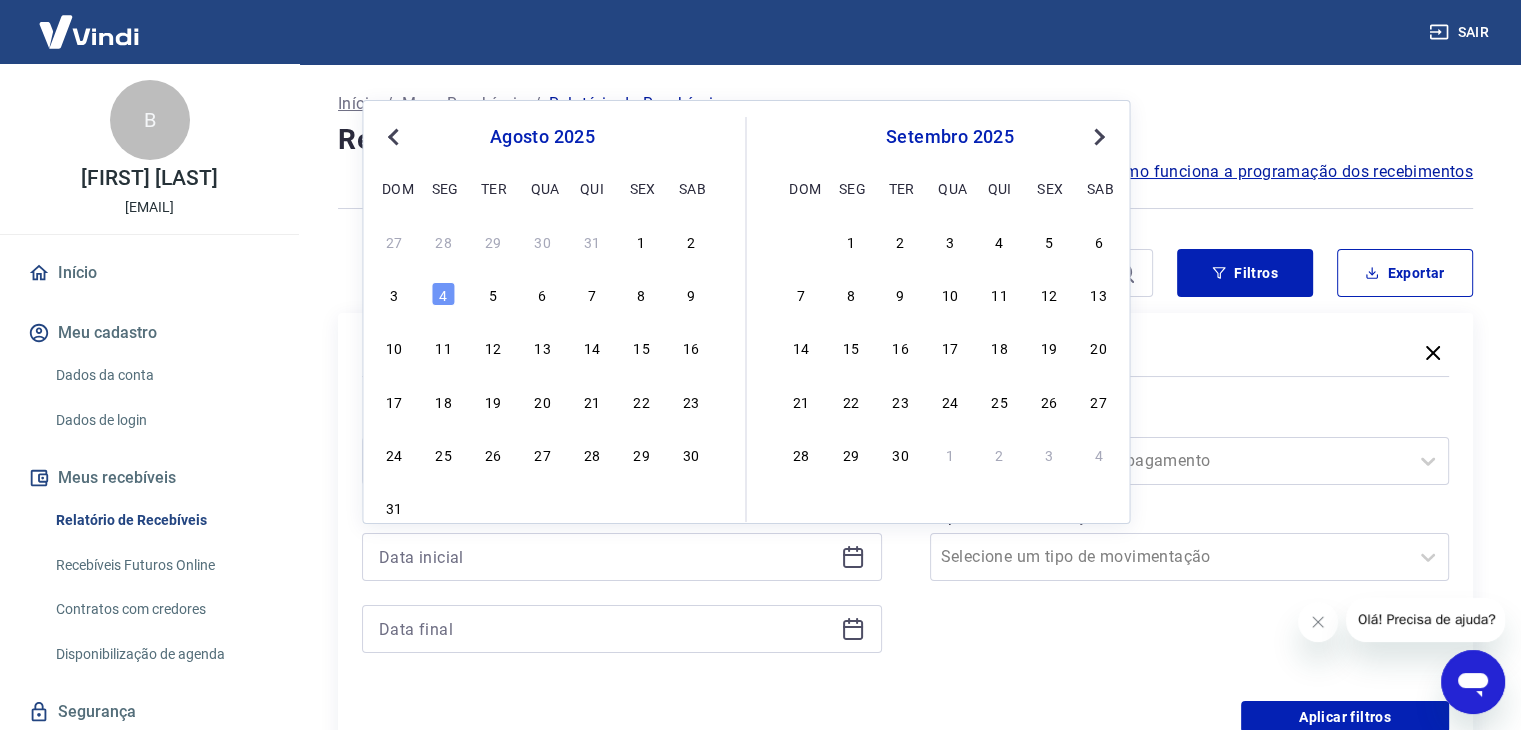 click on "1" at bounding box center [641, 241] 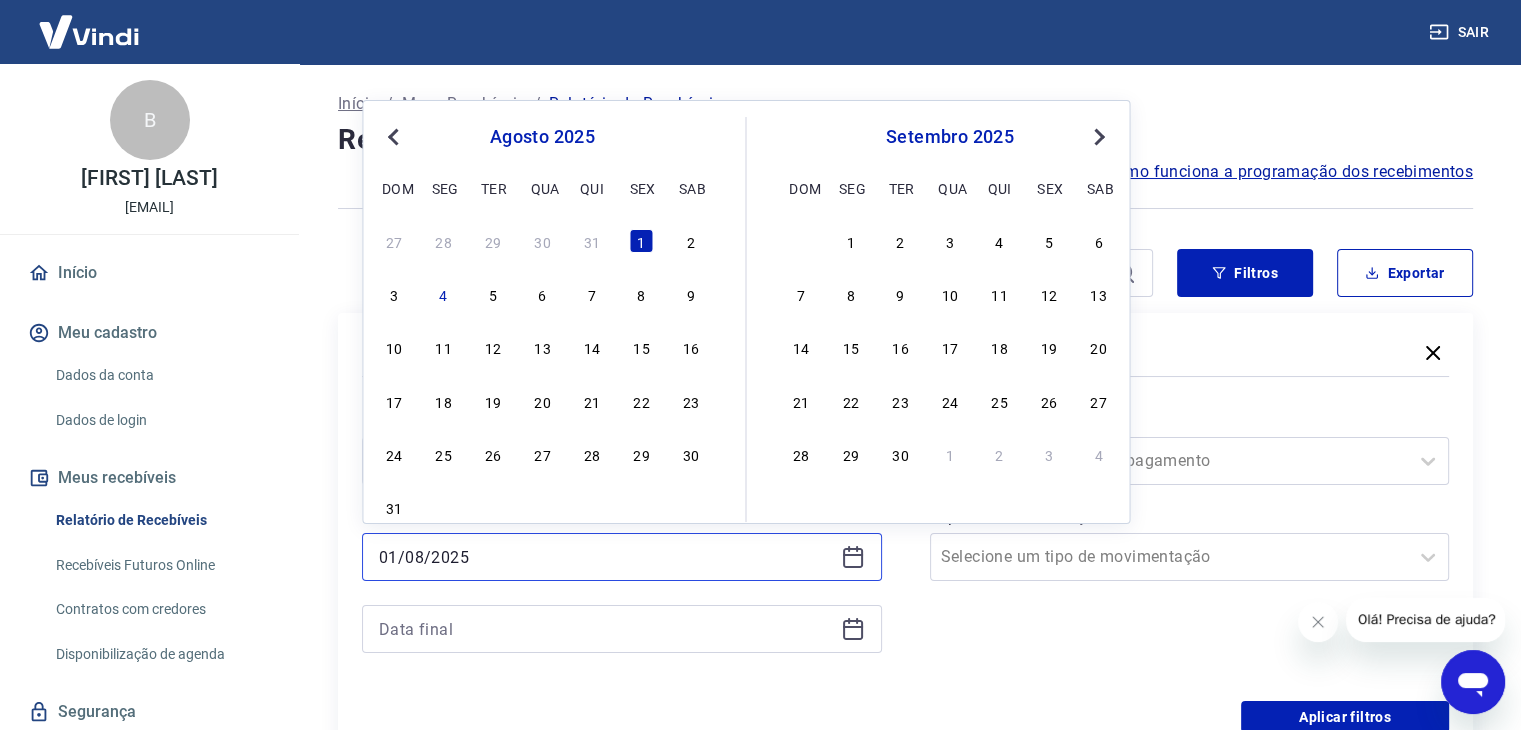 click on "01/08/2025" at bounding box center [606, 557] 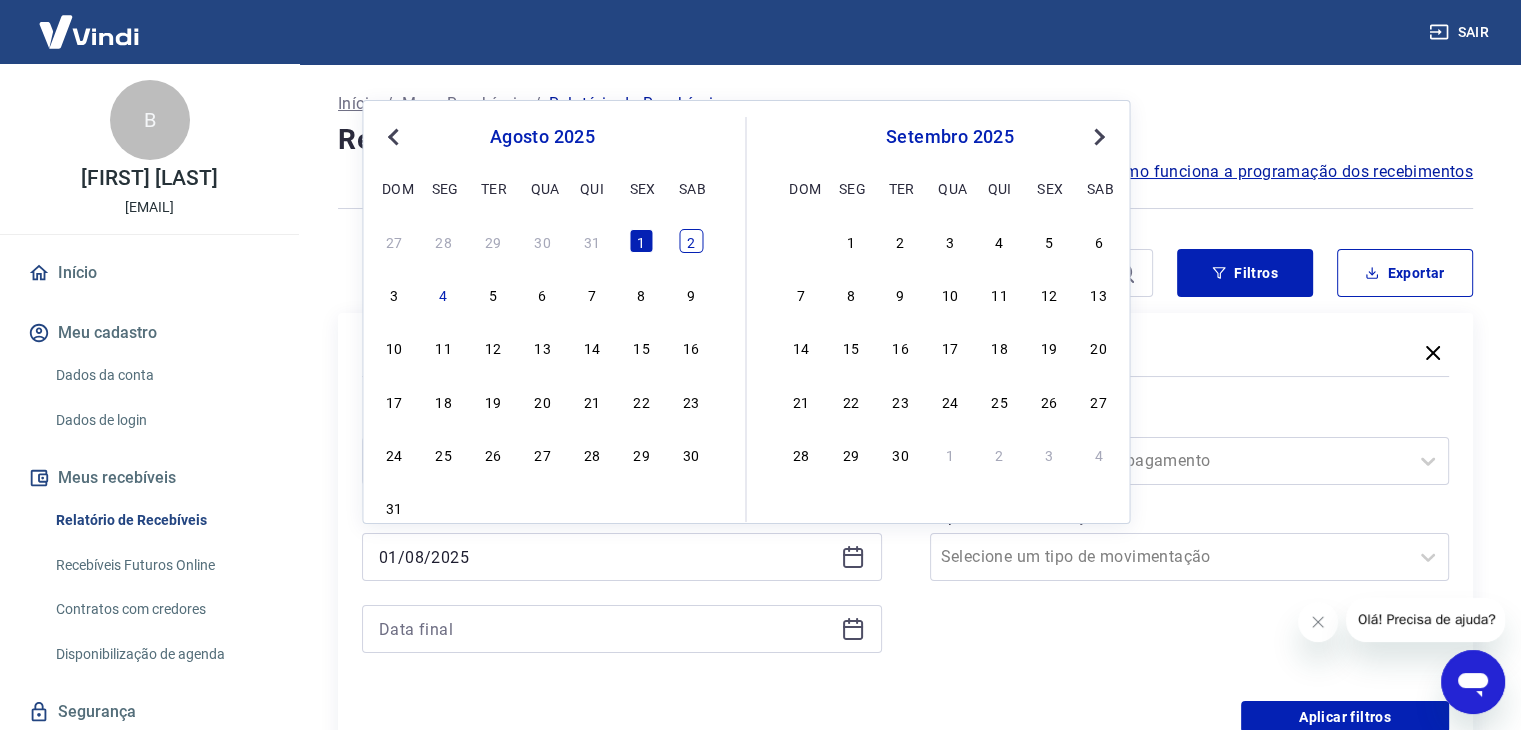 click on "2" at bounding box center (691, 241) 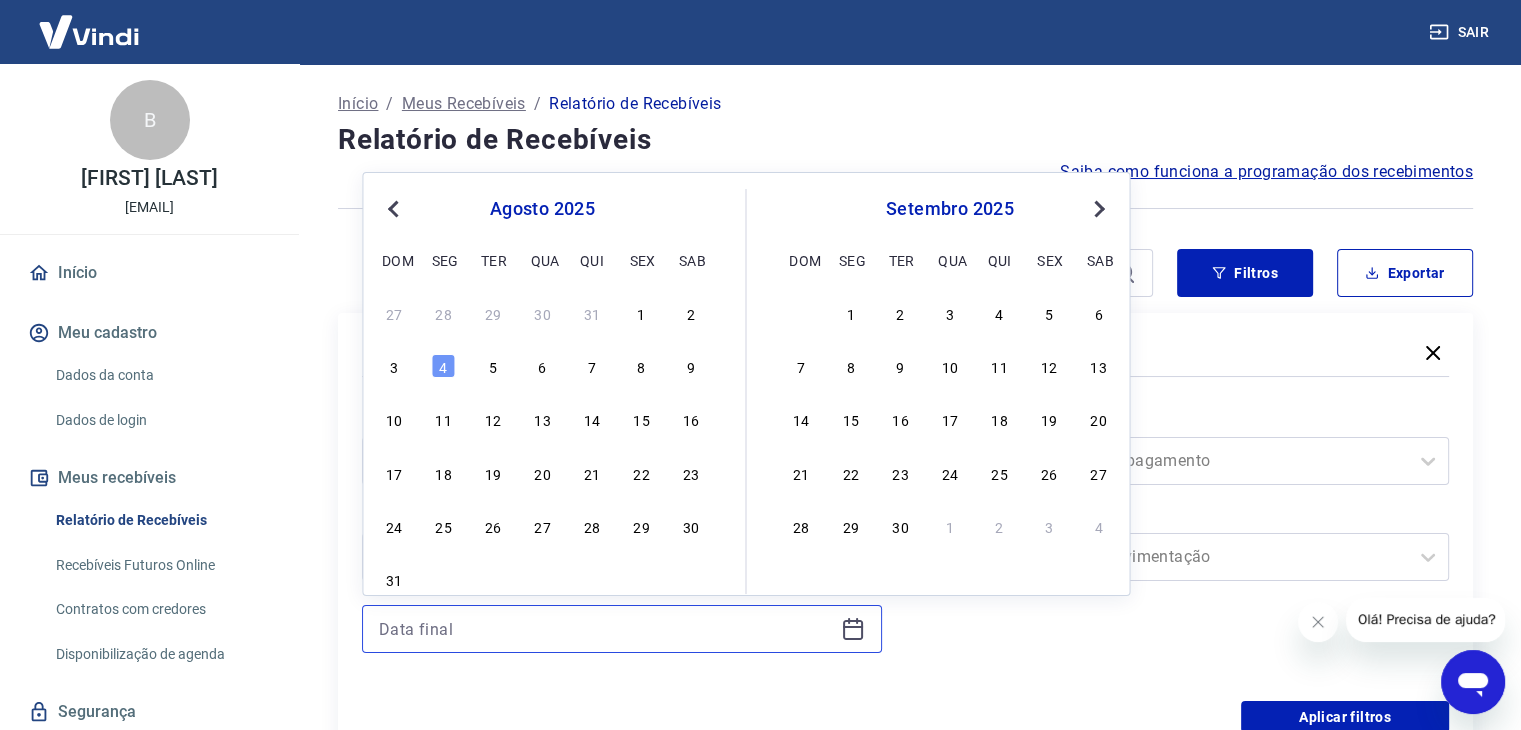 click at bounding box center (606, 629) 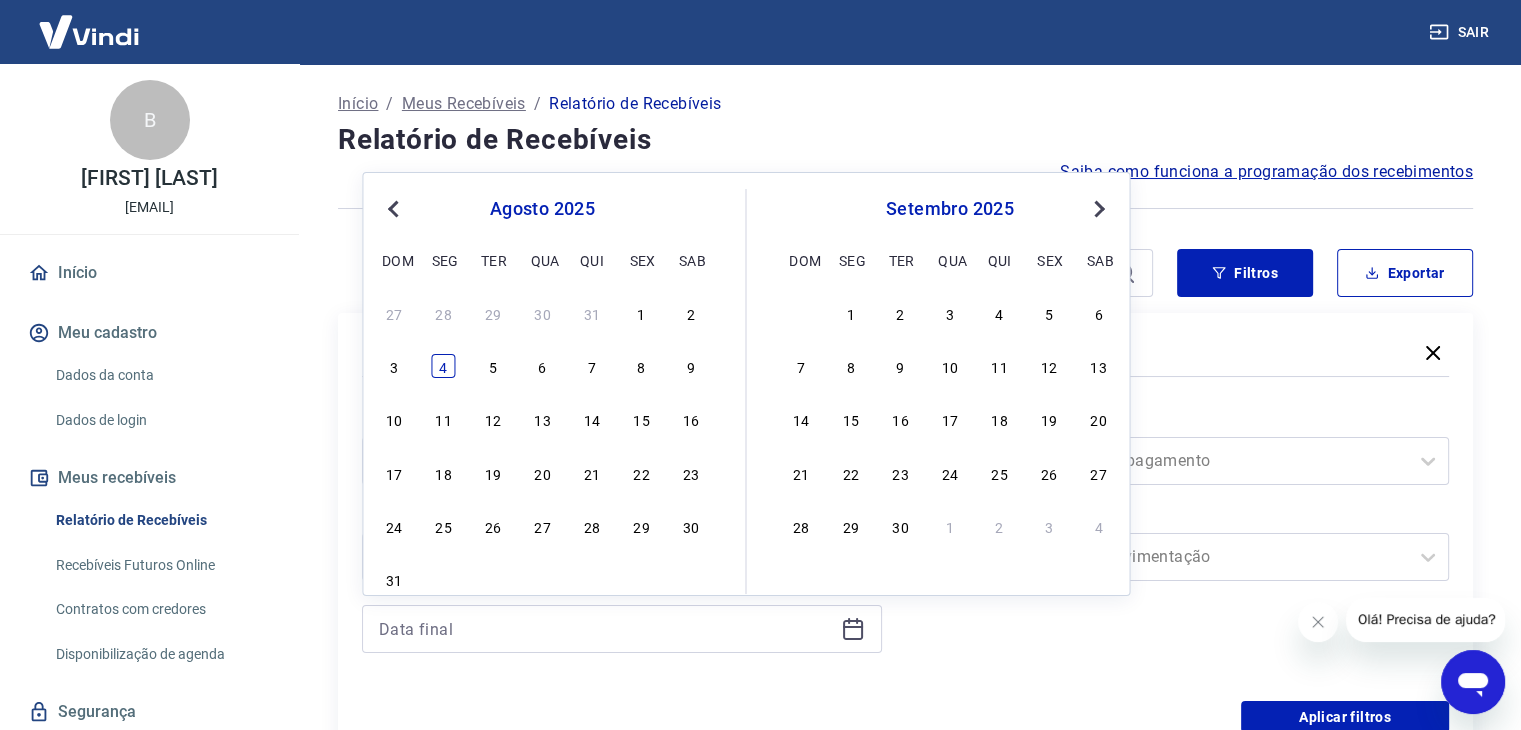 click on "4" at bounding box center (444, 366) 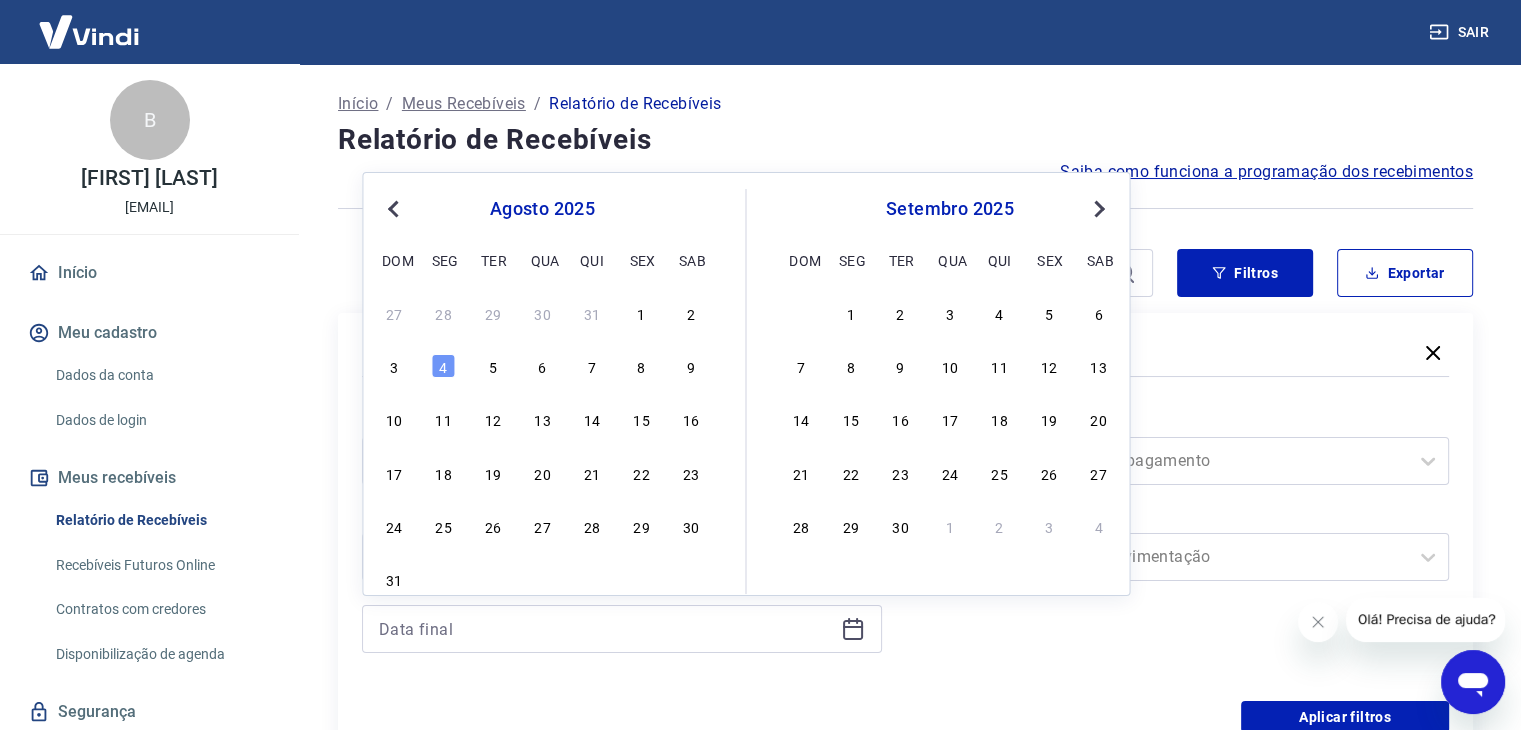 type on "04/08/2025" 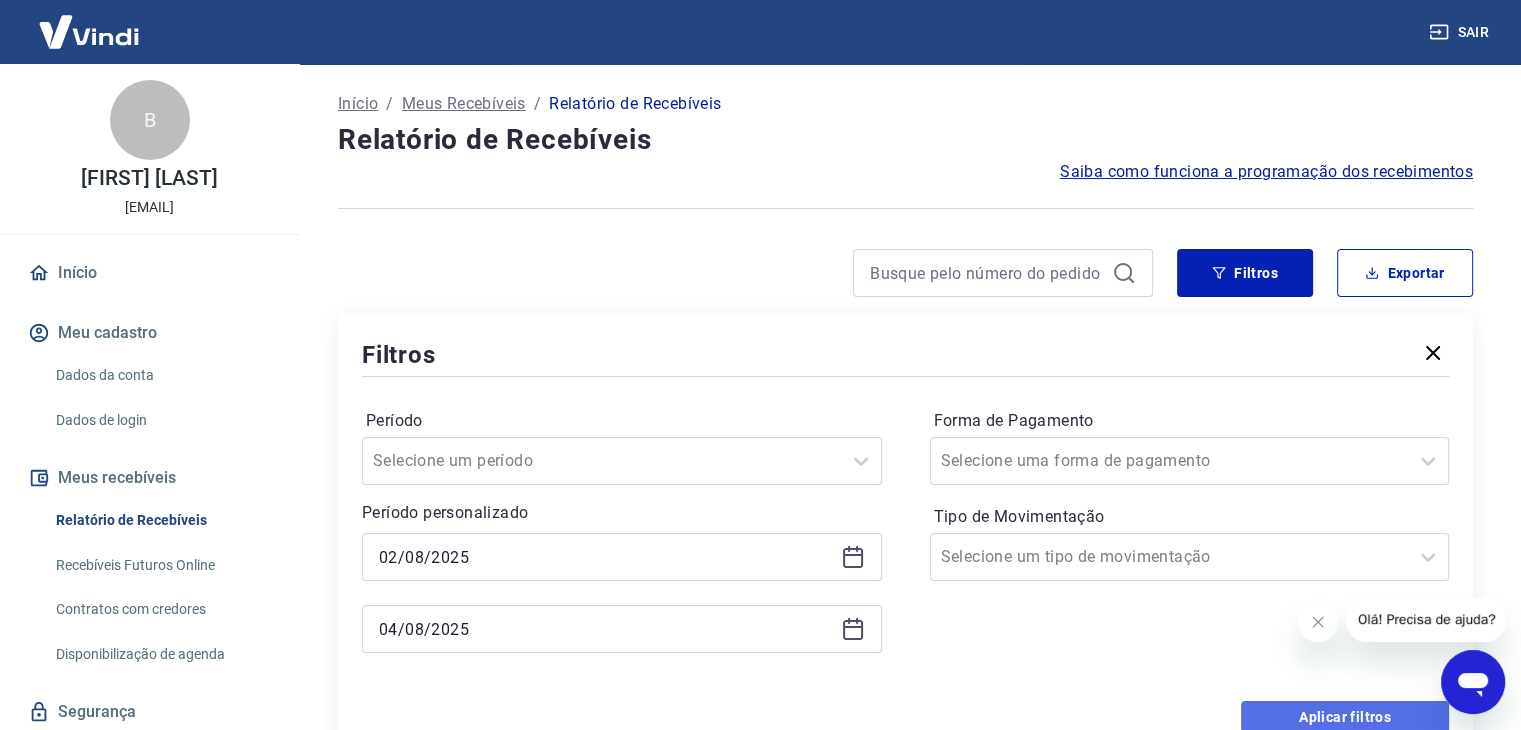 click on "Aplicar filtros" at bounding box center (1345, 717) 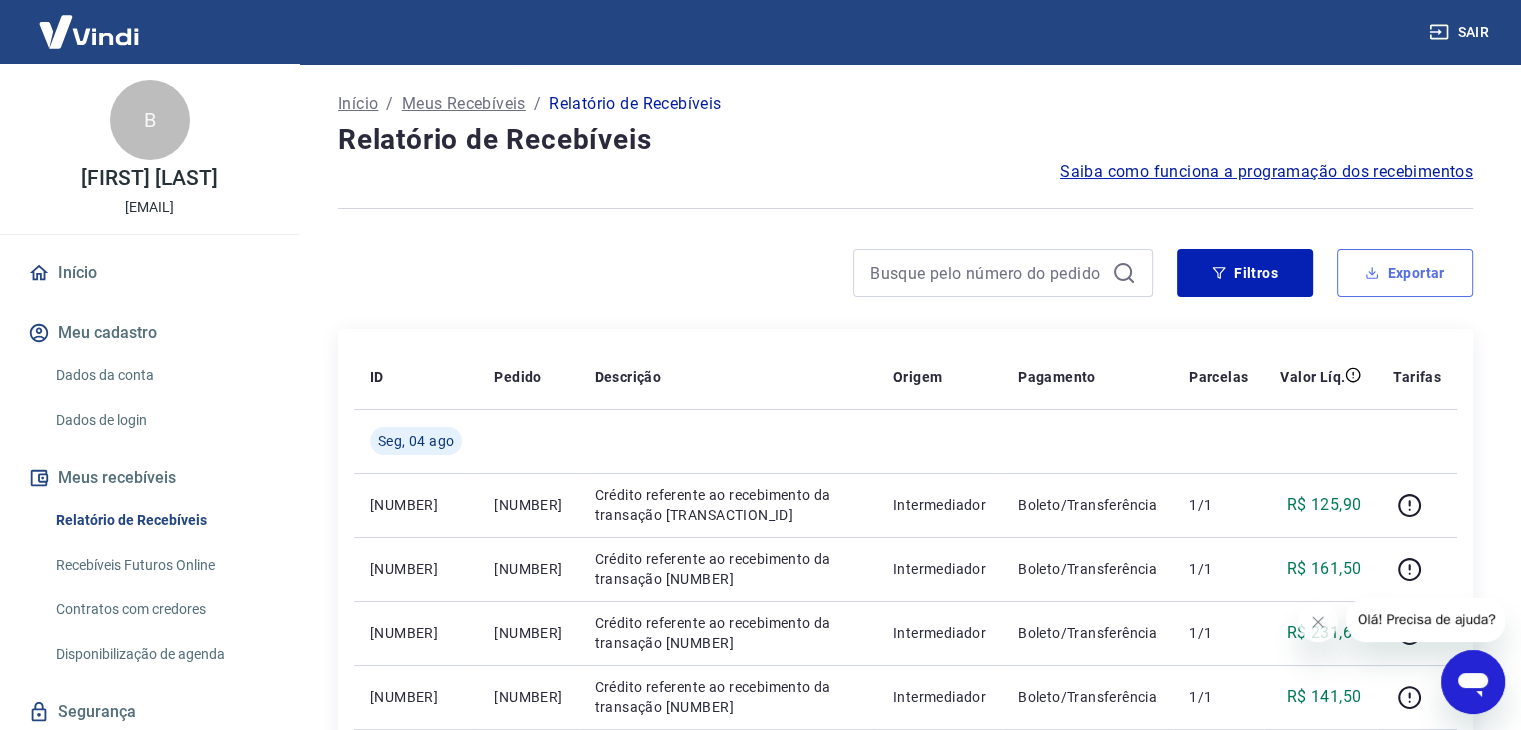click on "Exportar" at bounding box center [1405, 273] 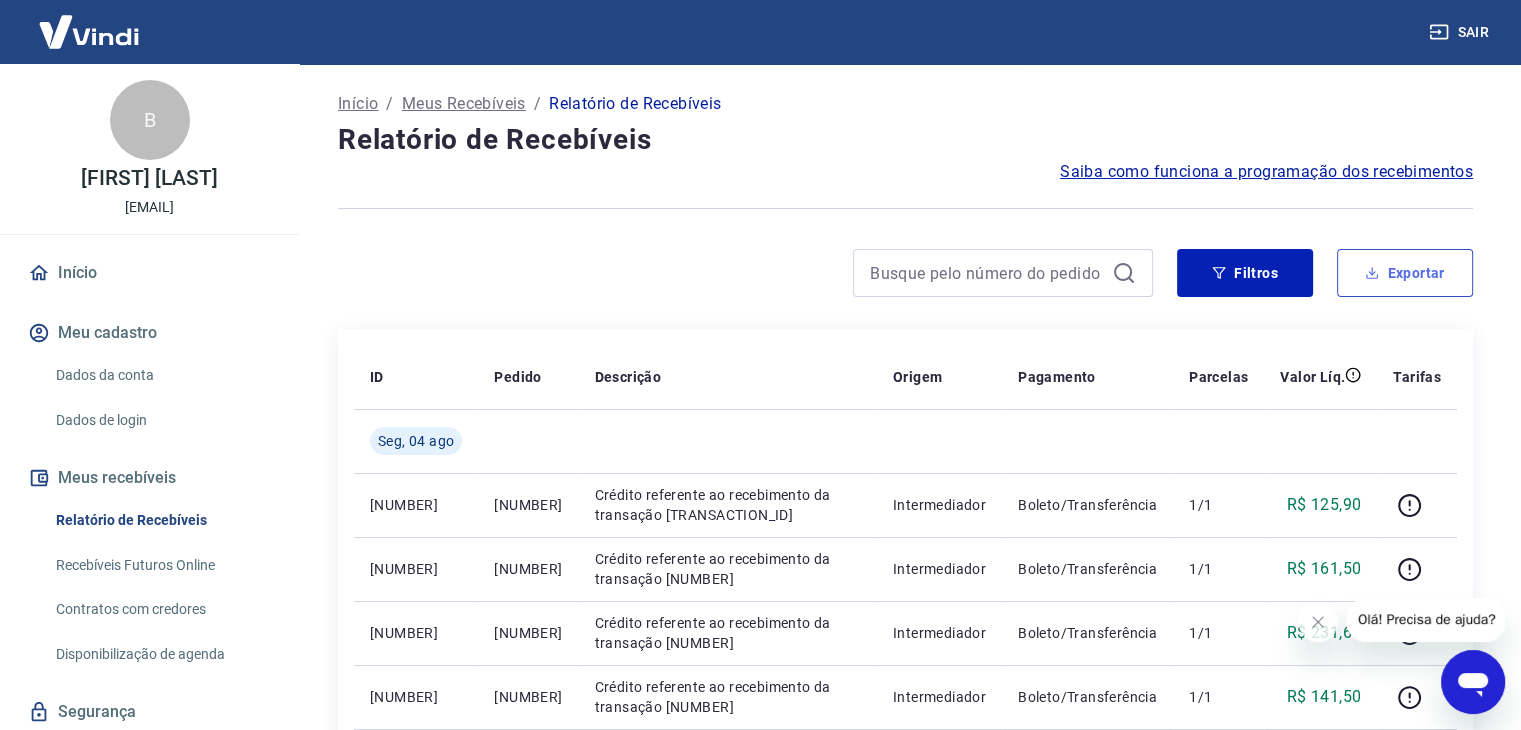 type on "02/08/2025" 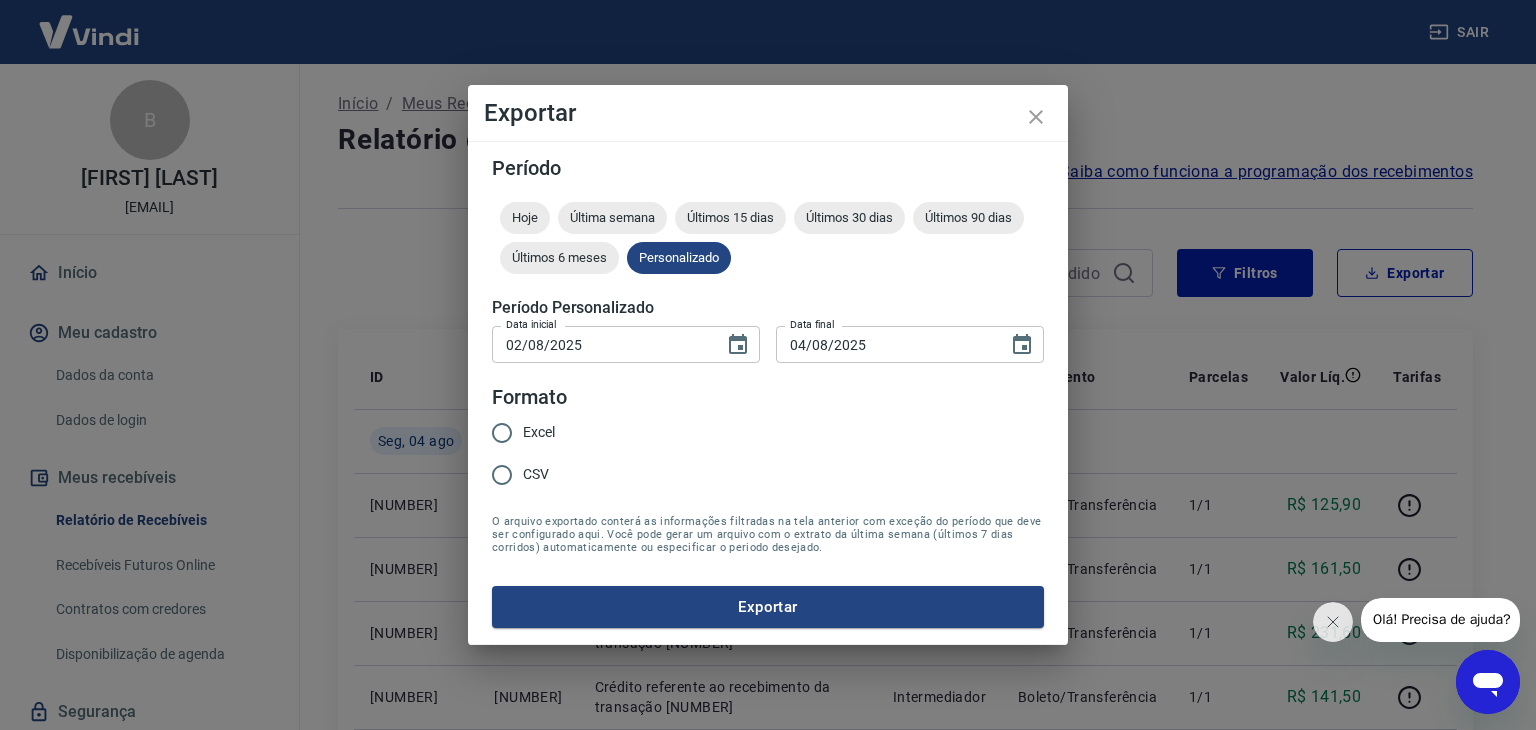 click on "Excel" at bounding box center [502, 433] 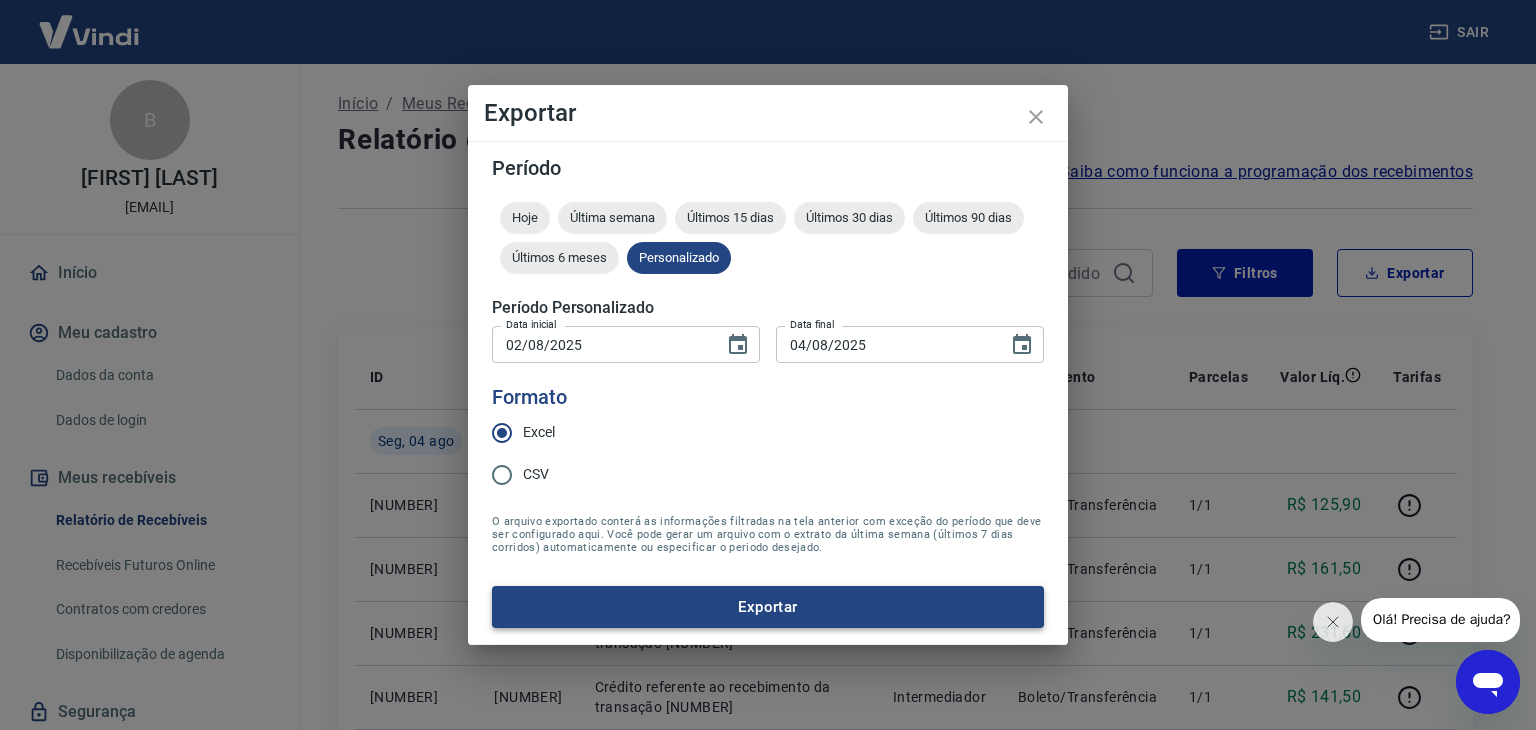 click on "Exportar" at bounding box center (768, 607) 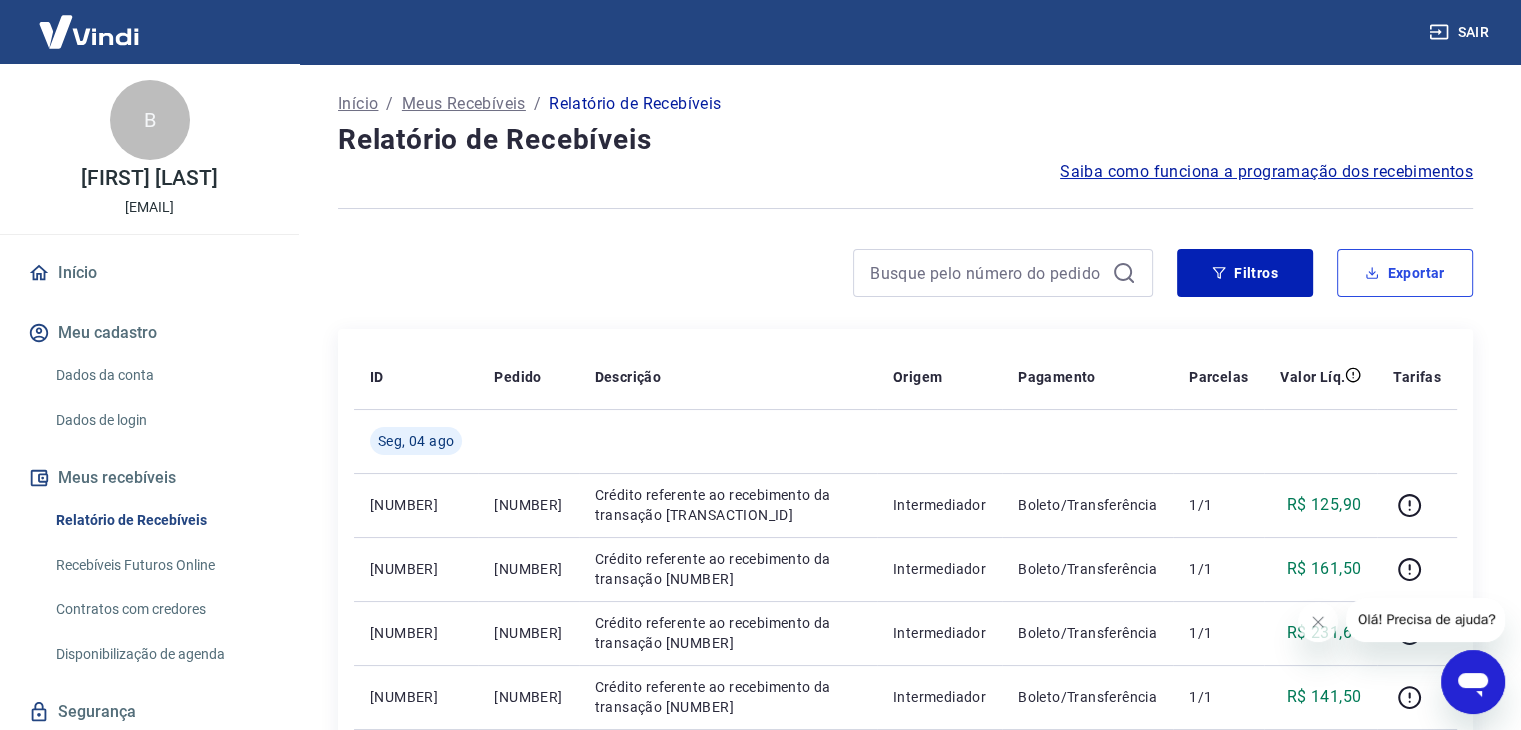 type 